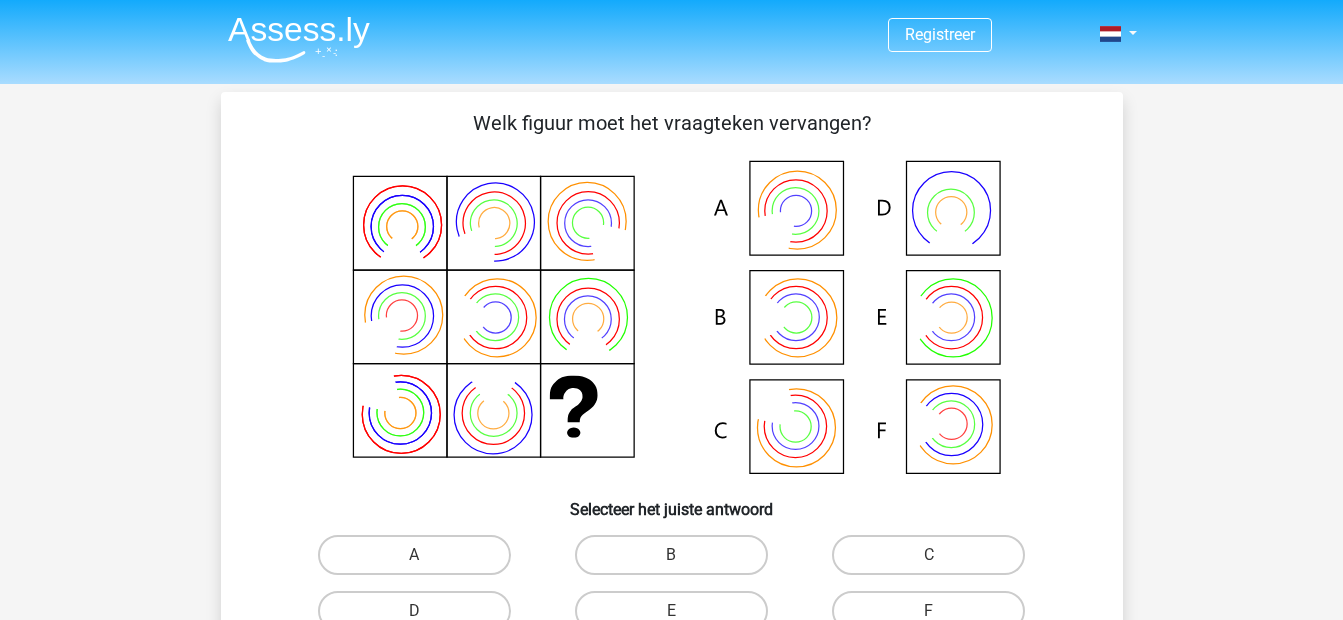 scroll, scrollTop: 33, scrollLeft: 0, axis: vertical 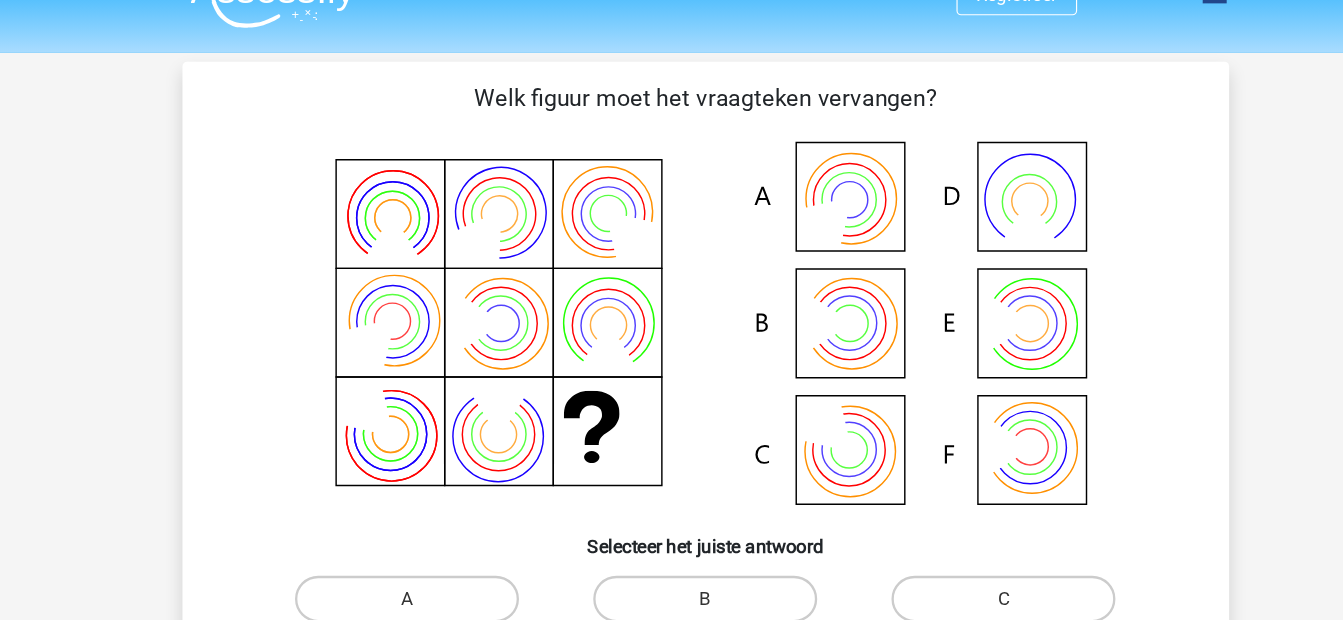 click 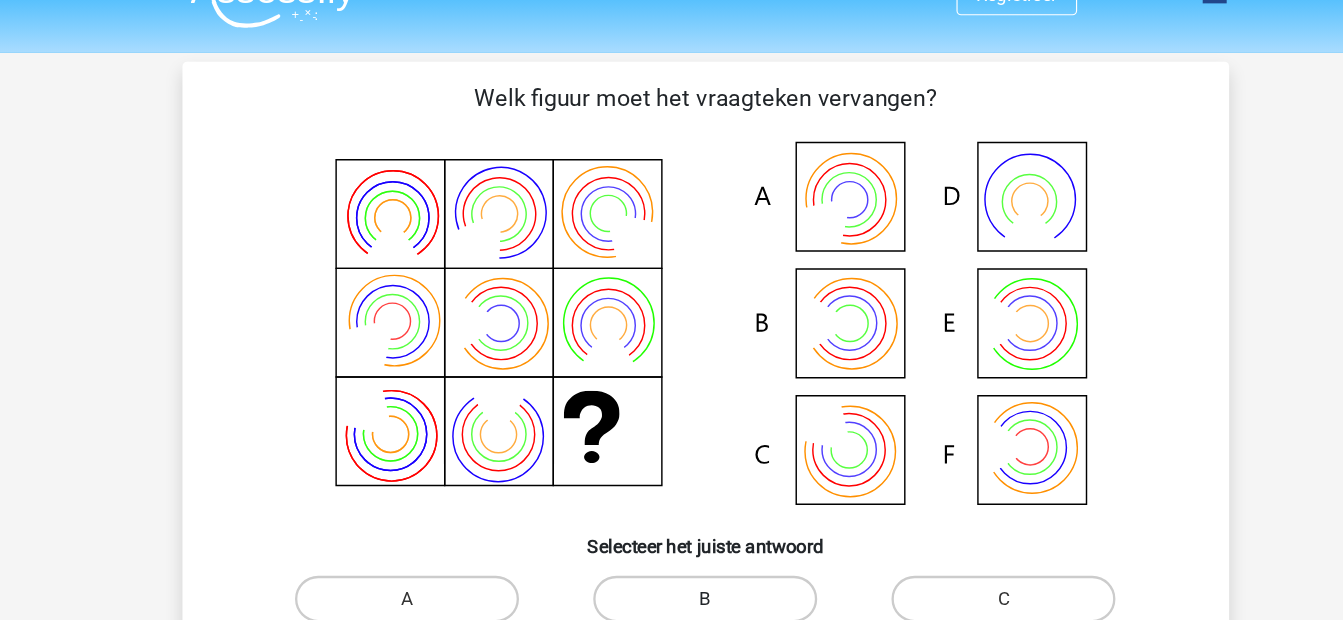 click on "B" at bounding box center [671, 522] 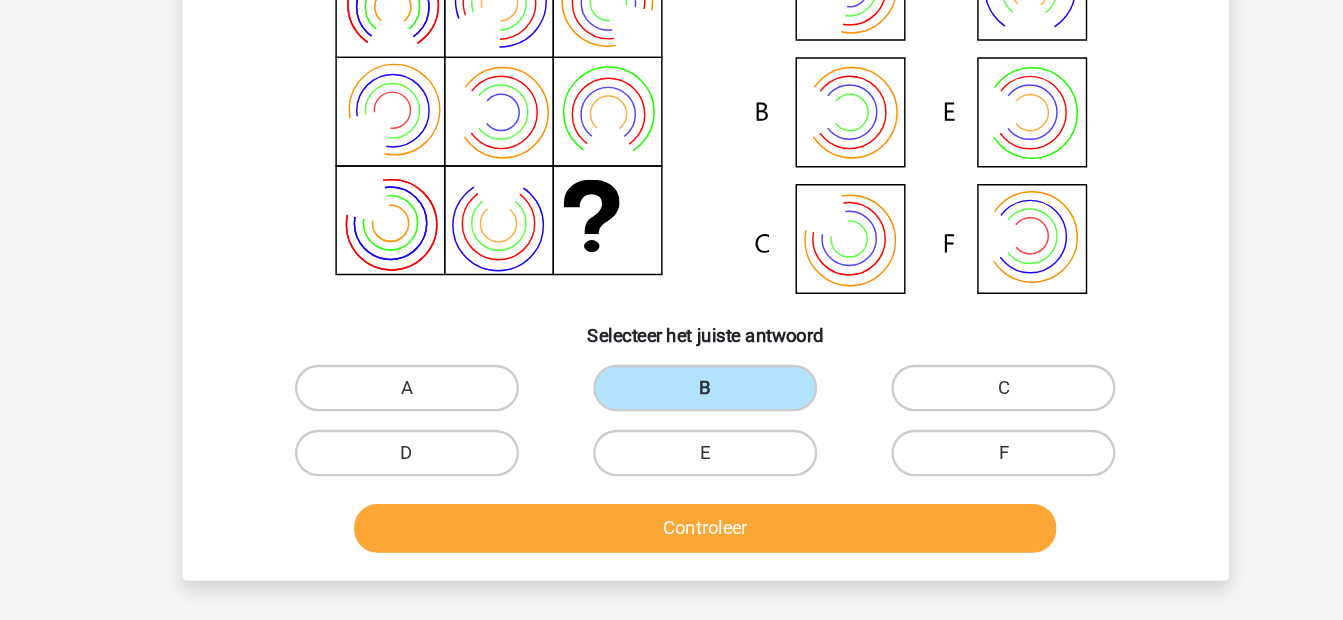 scroll, scrollTop: 137, scrollLeft: 0, axis: vertical 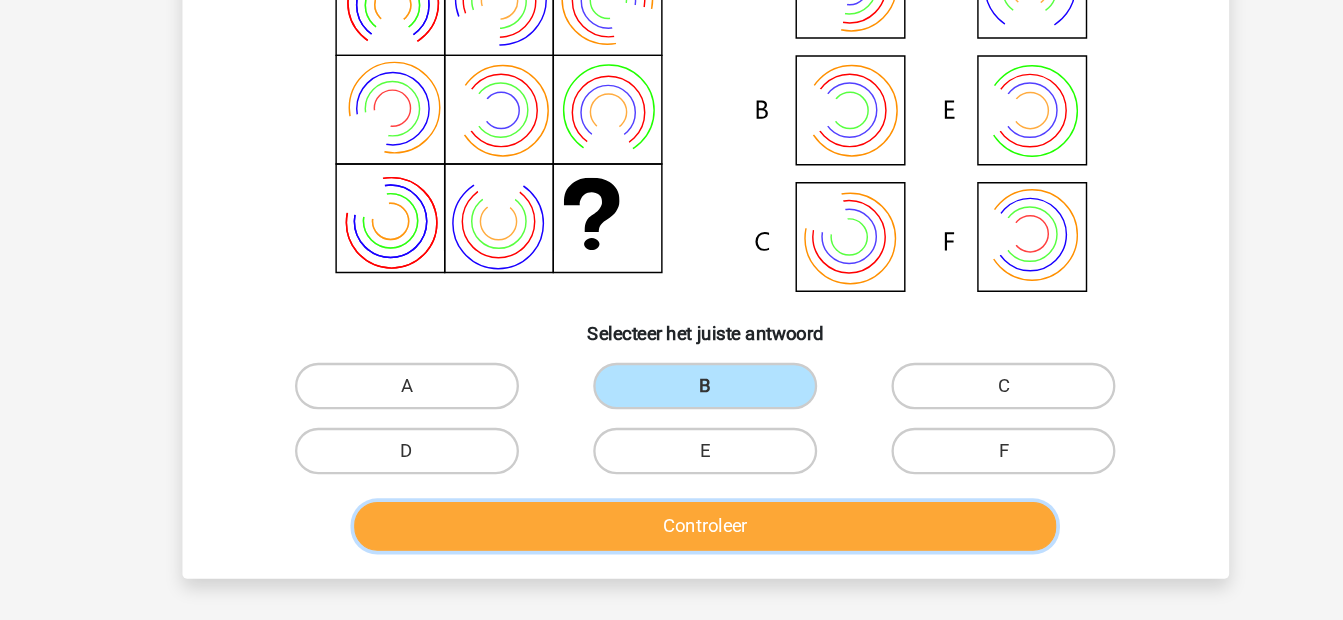 click on "Controleer" at bounding box center (671, 539) 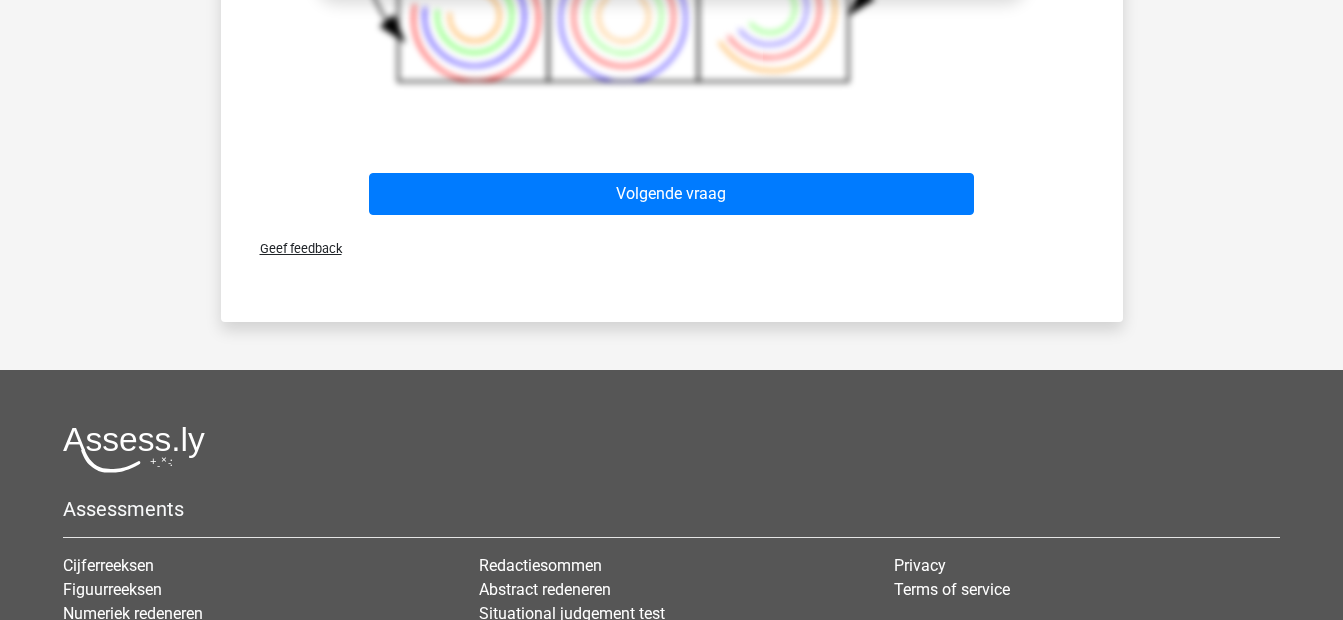 scroll, scrollTop: 1167, scrollLeft: 0, axis: vertical 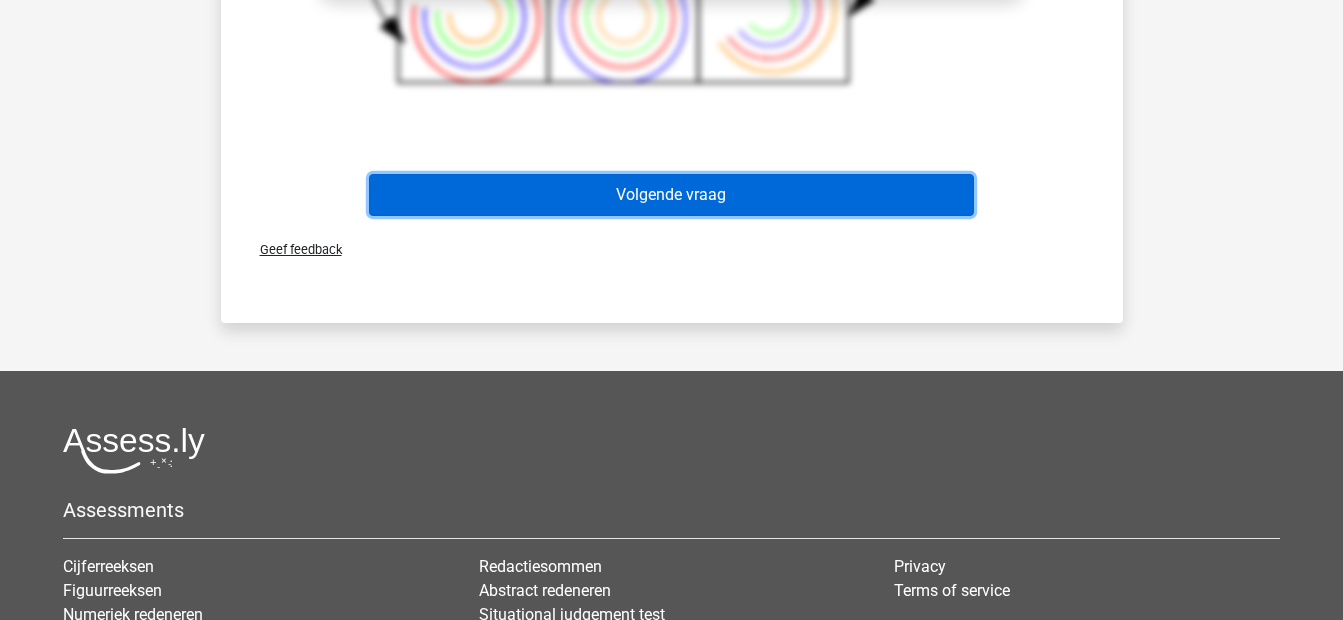 click on "Volgende vraag" at bounding box center (671, 195) 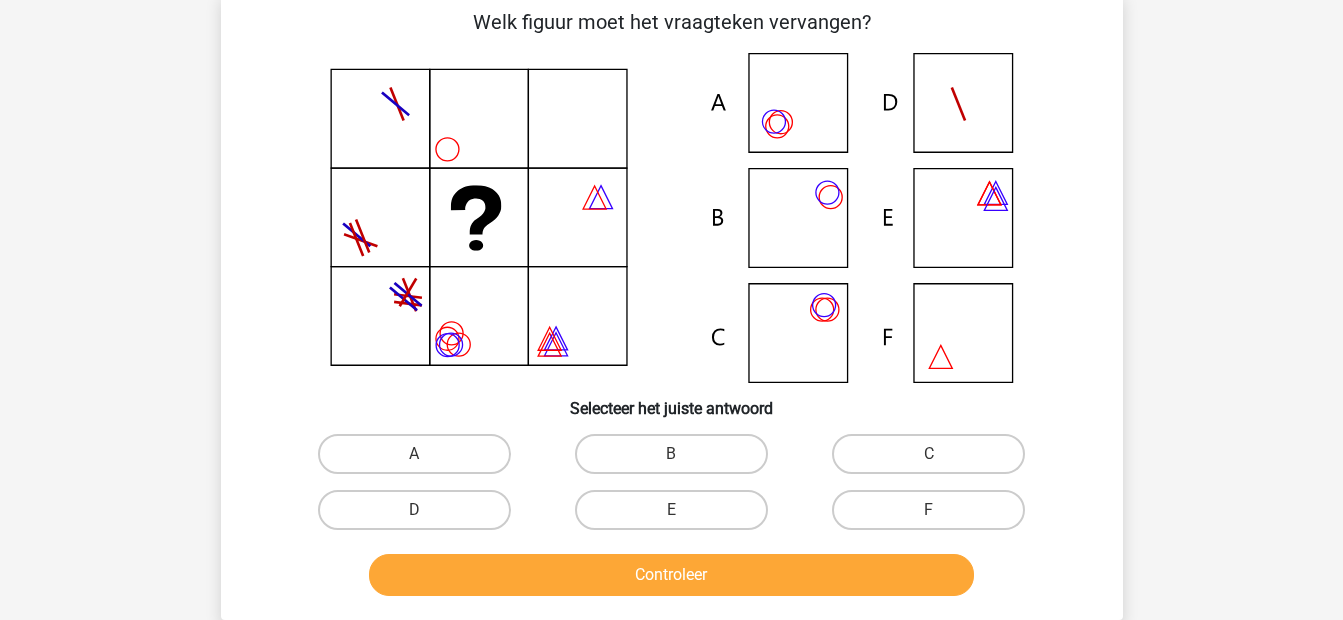 scroll, scrollTop: 92, scrollLeft: 0, axis: vertical 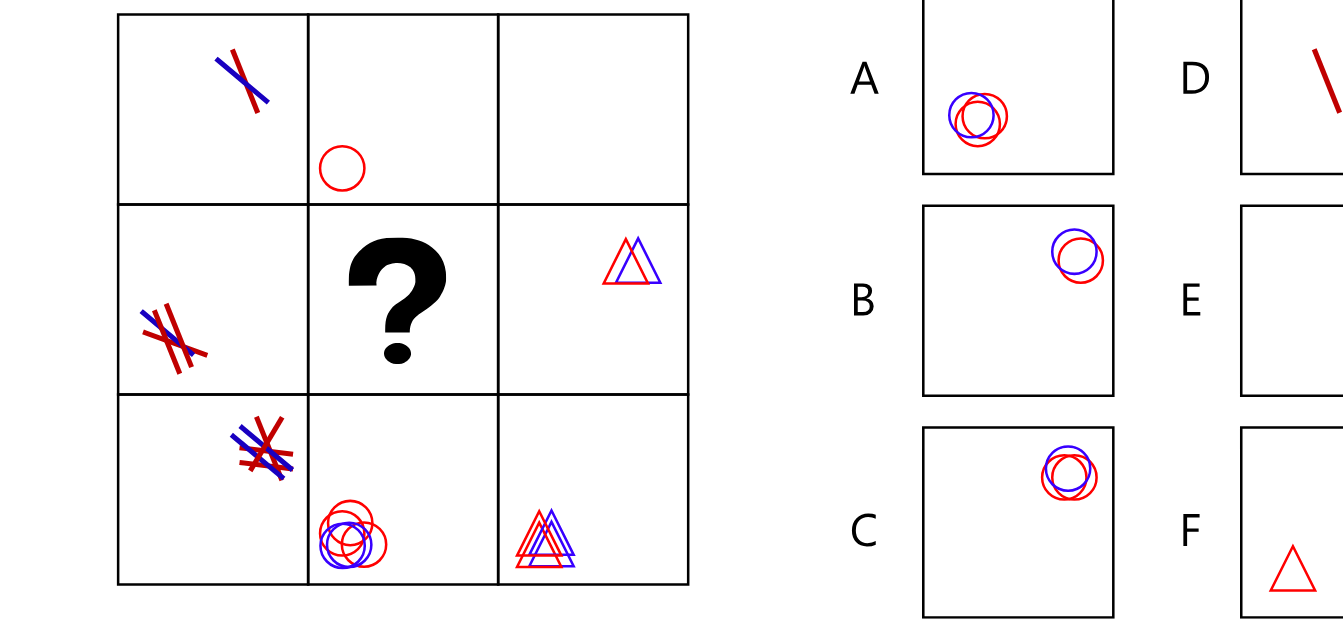 type 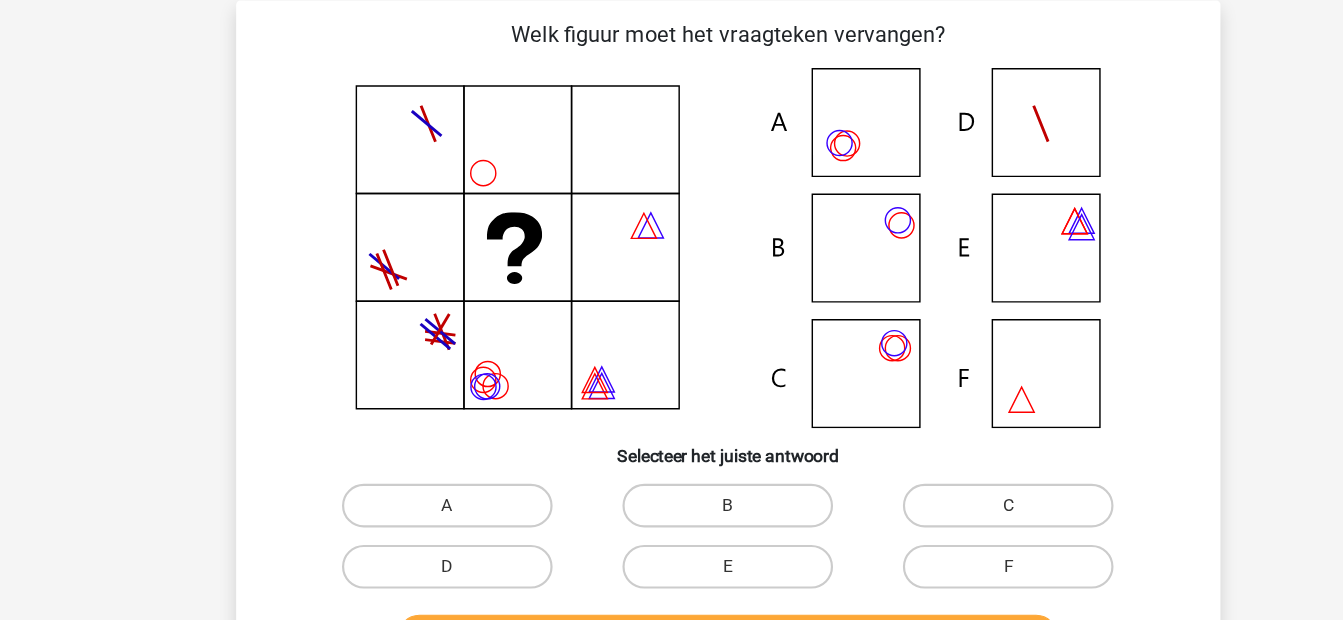 click on "Selecteer het juiste antwoord" at bounding box center (672, 409) 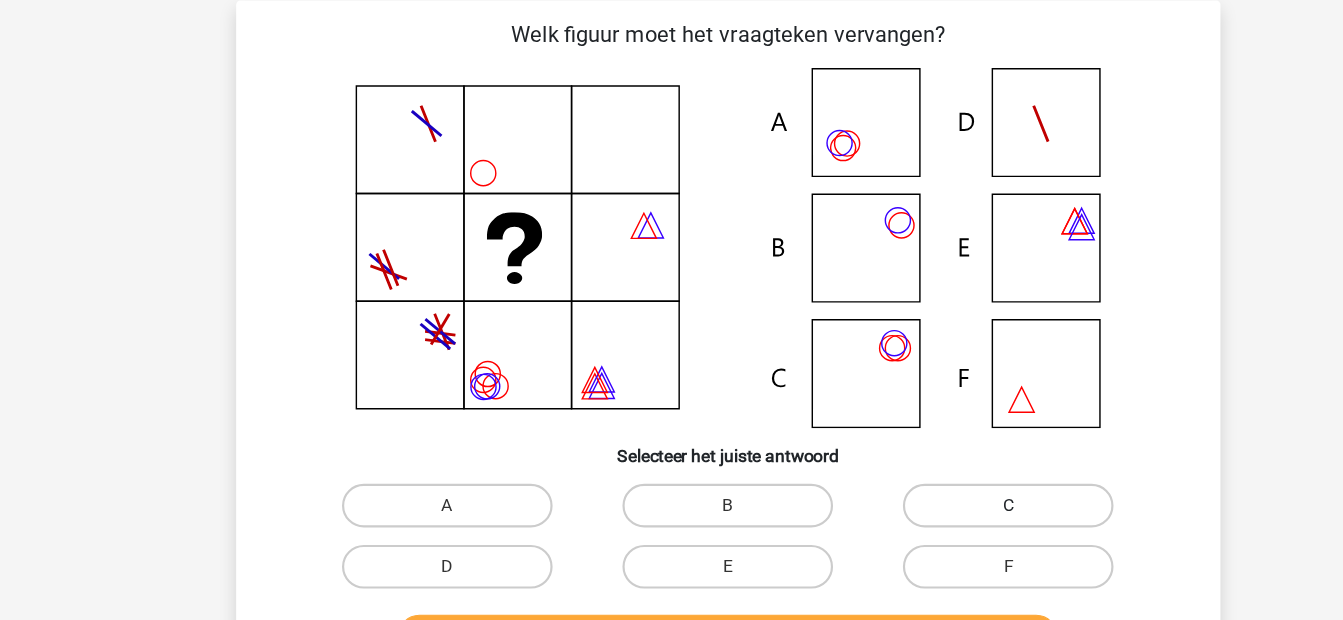 click on "C" at bounding box center (928, 463) 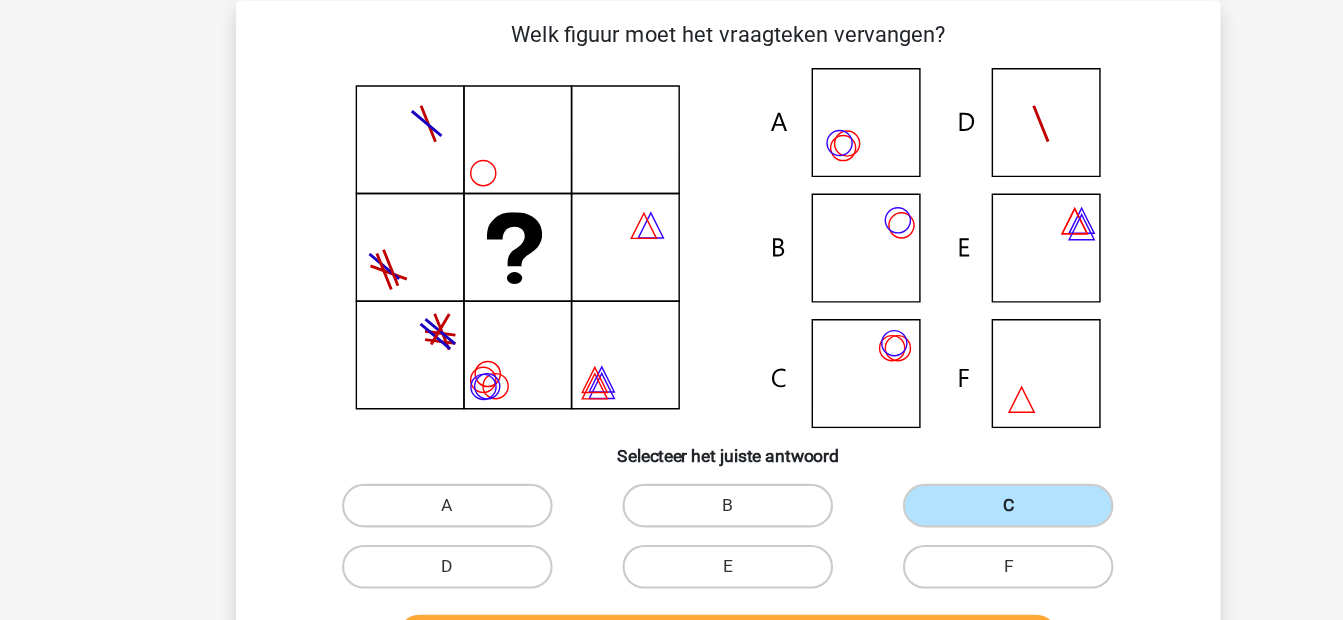 scroll, scrollTop: 172, scrollLeft: 0, axis: vertical 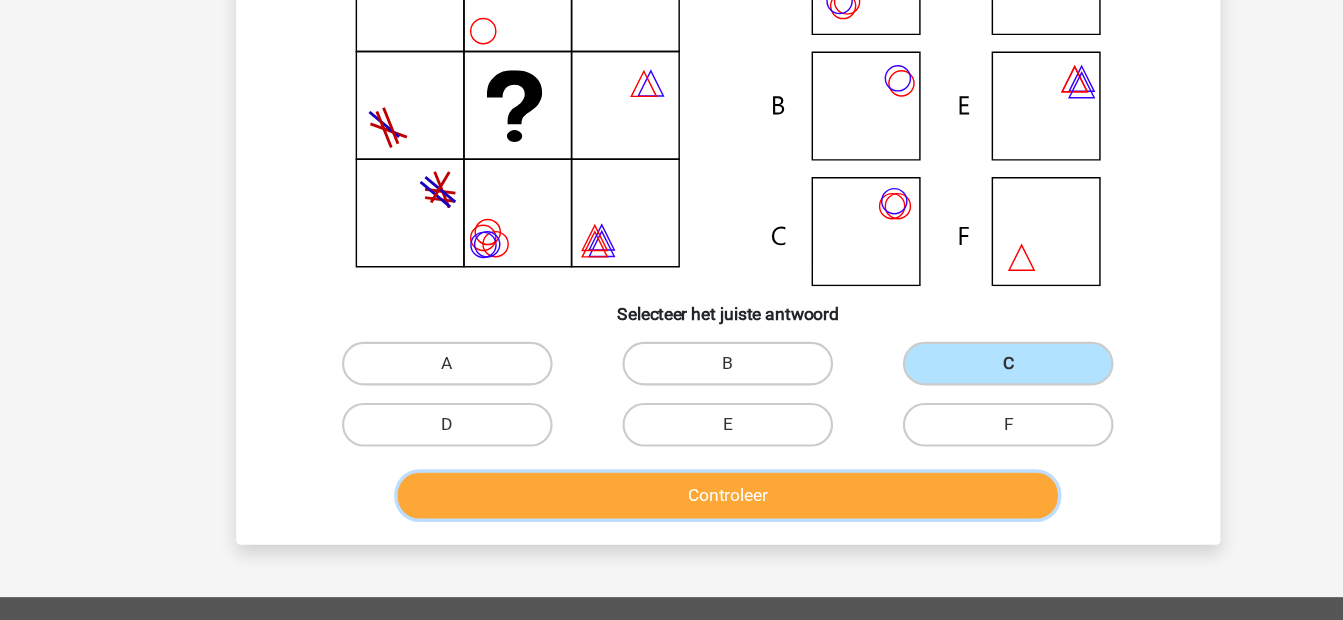 click on "Controleer" at bounding box center (671, 504) 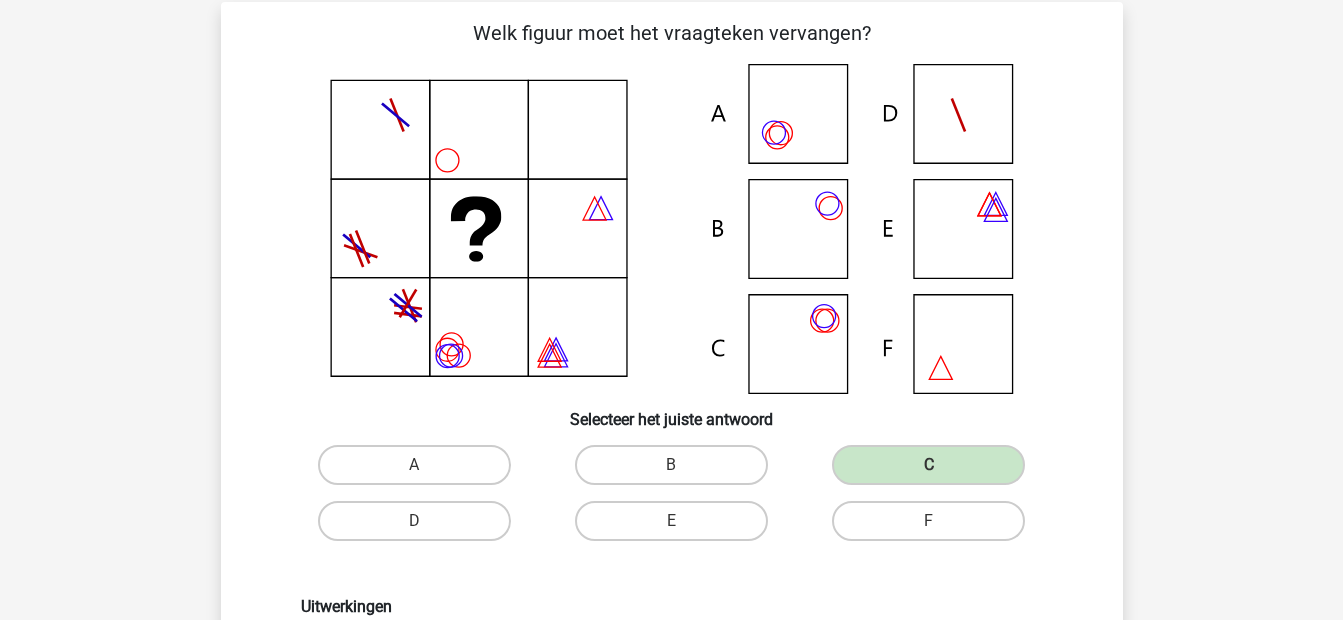 scroll, scrollTop: 89, scrollLeft: 0, axis: vertical 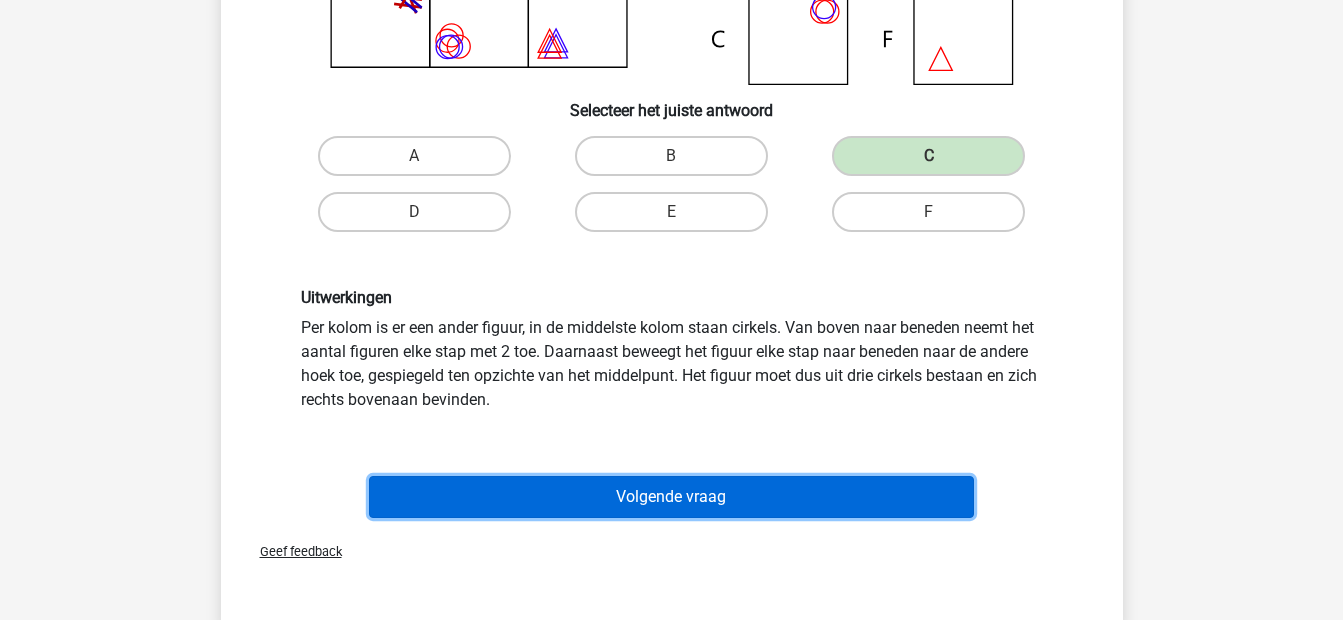click on "Volgende vraag" at bounding box center [671, 497] 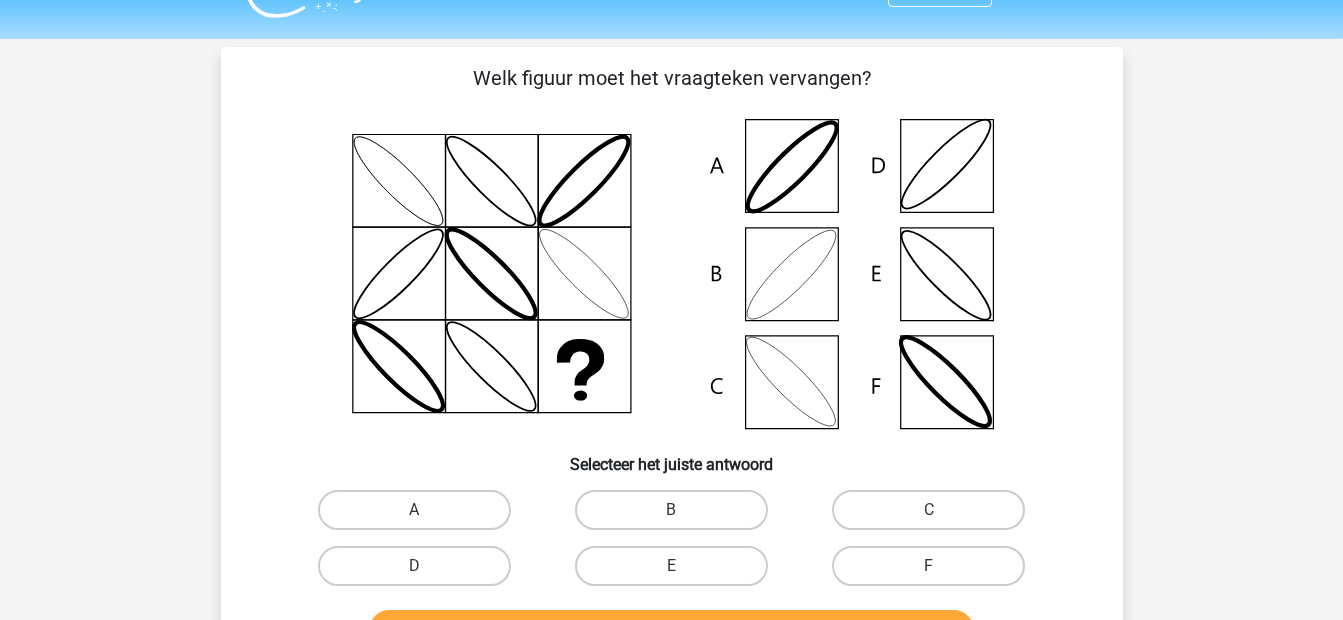 scroll, scrollTop: 39, scrollLeft: 0, axis: vertical 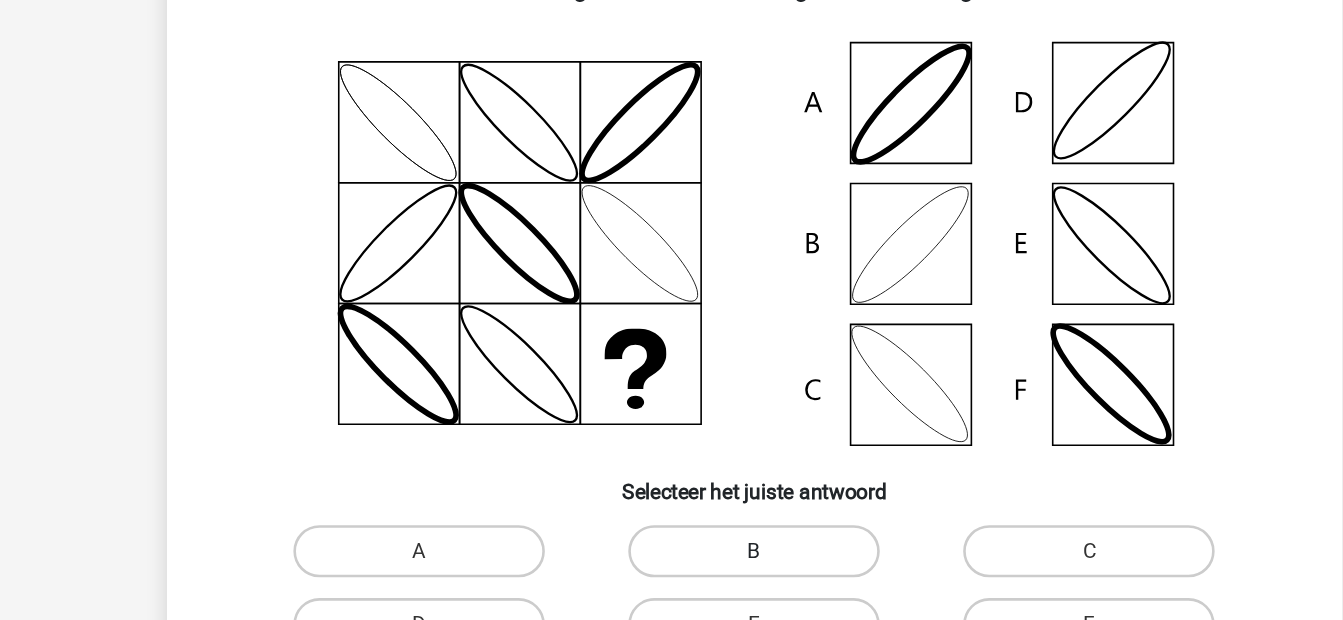 click on "B" at bounding box center [671, 516] 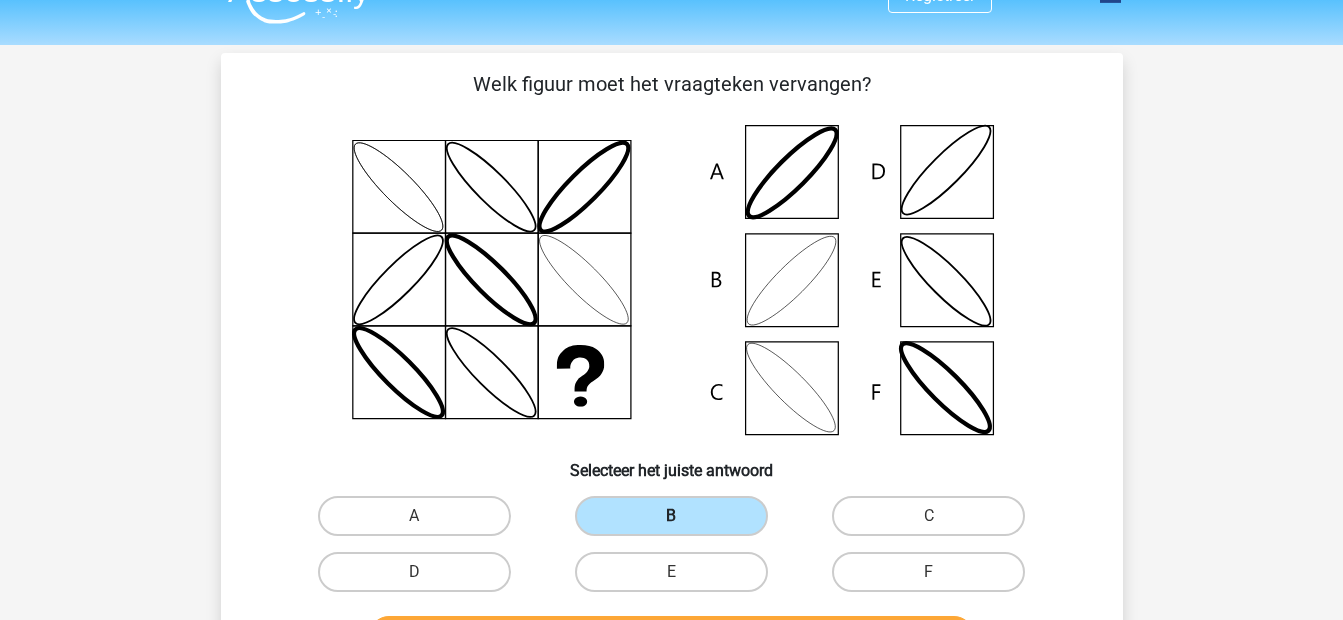 scroll, scrollTop: 123, scrollLeft: 0, axis: vertical 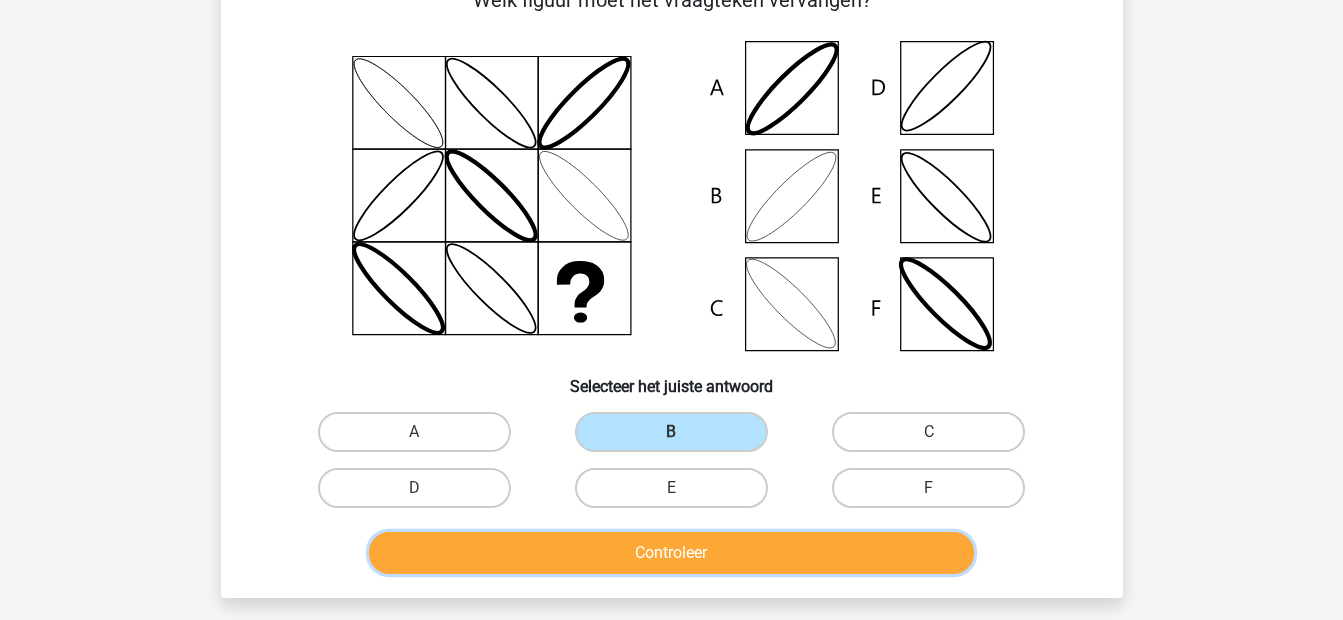 click on "Controleer" at bounding box center [671, 553] 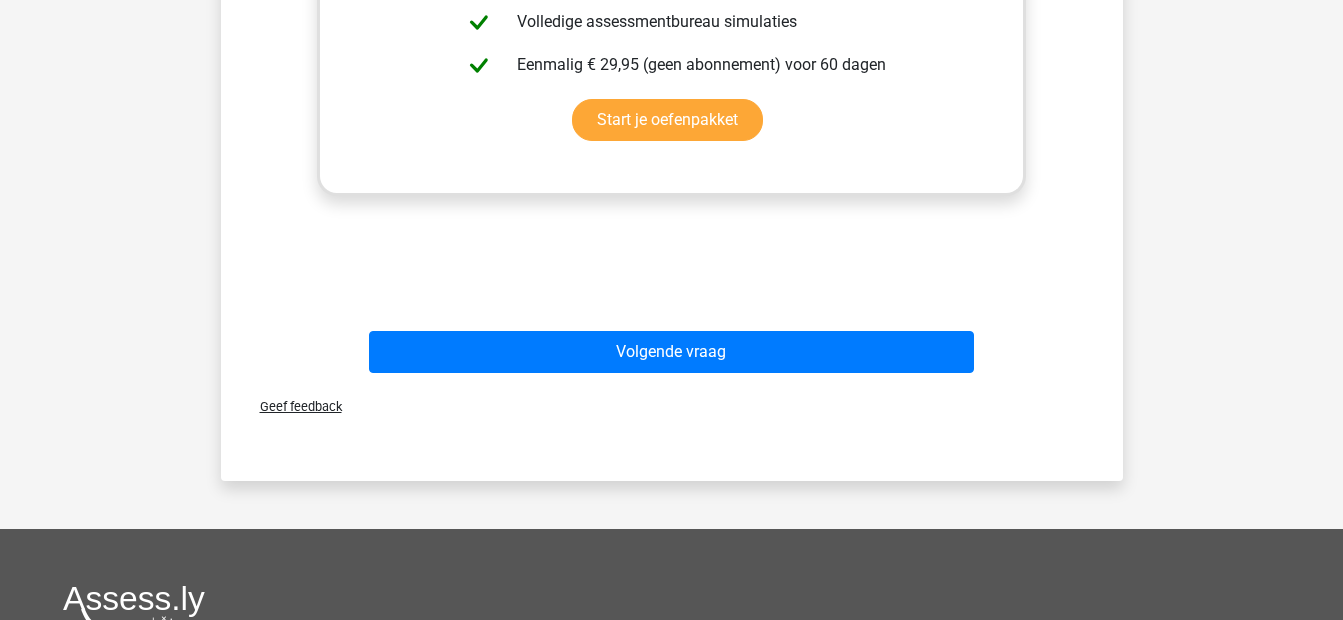 scroll, scrollTop: 967, scrollLeft: 0, axis: vertical 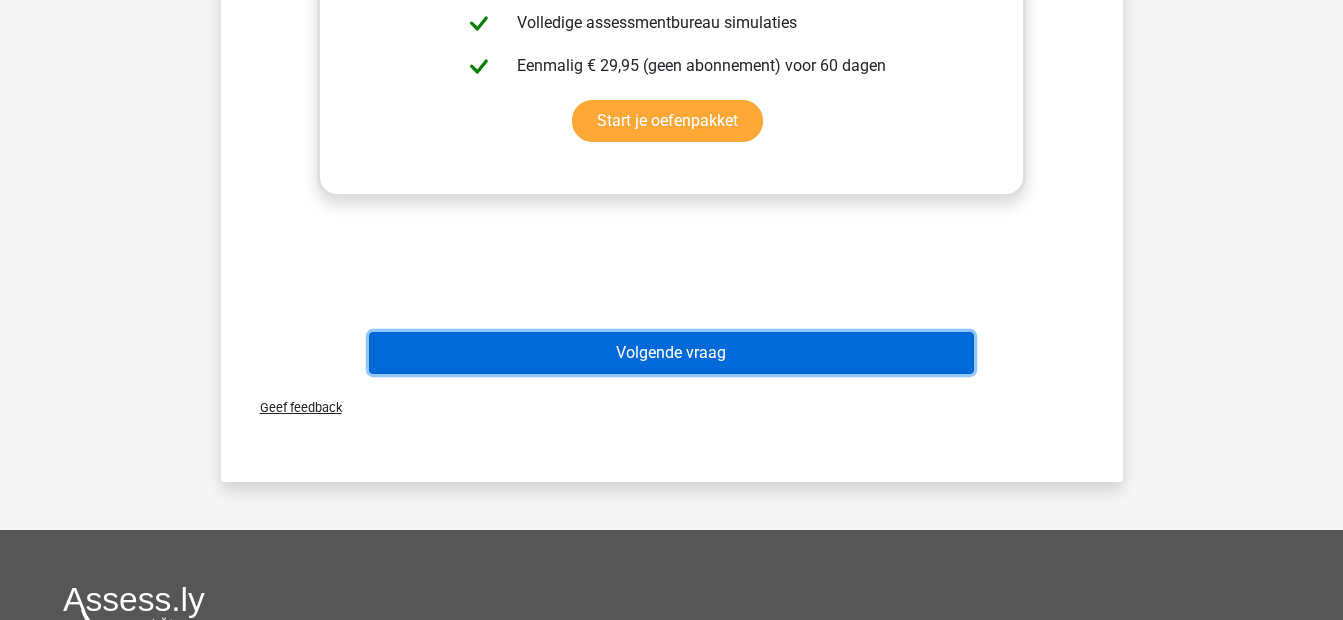 click on "Volgende vraag" at bounding box center (671, 353) 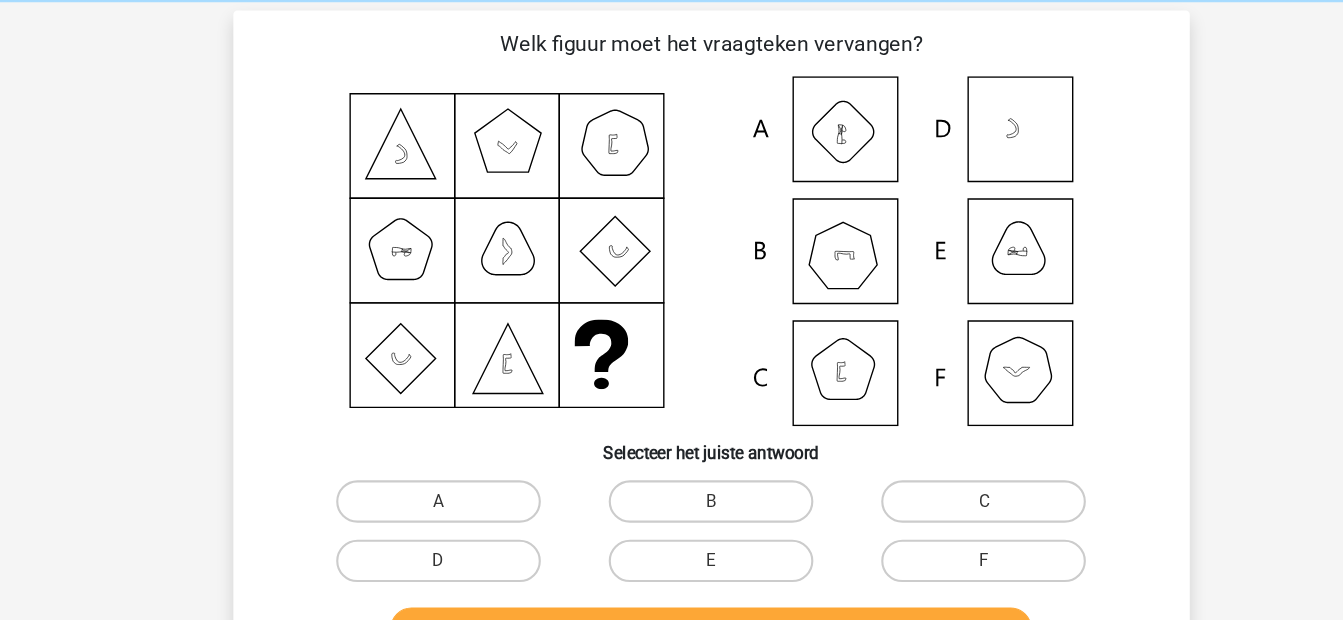 scroll, scrollTop: 46, scrollLeft: 0, axis: vertical 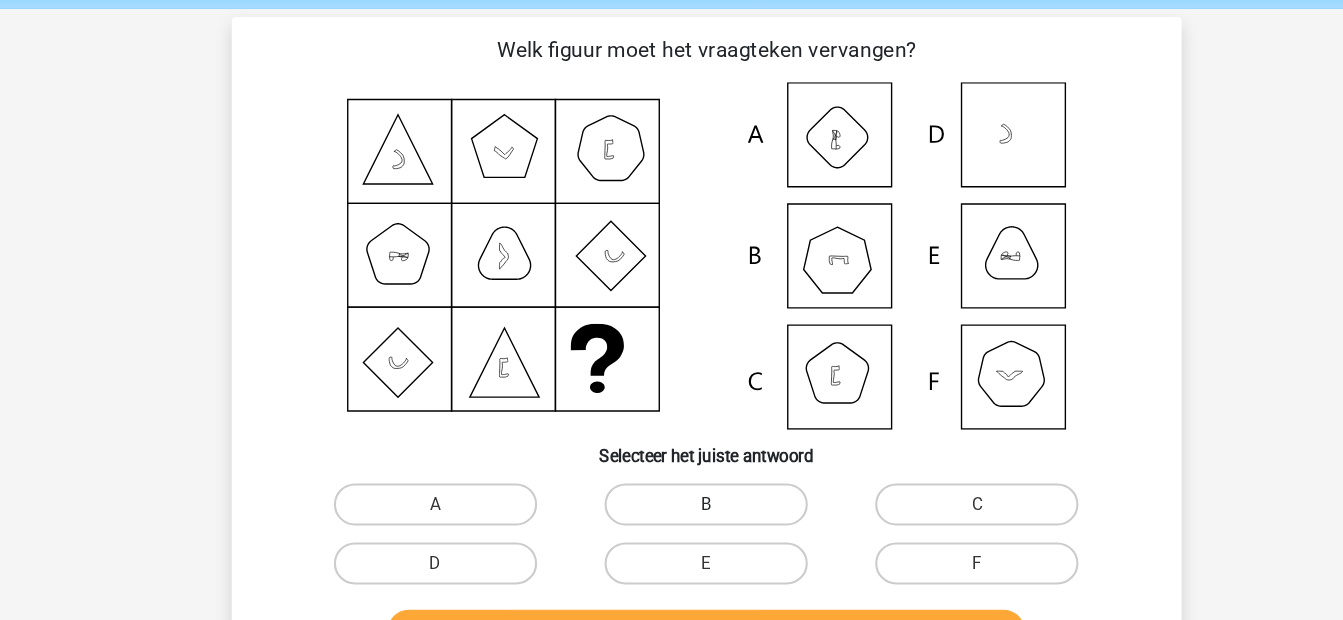 click on "B" at bounding box center (671, 509) 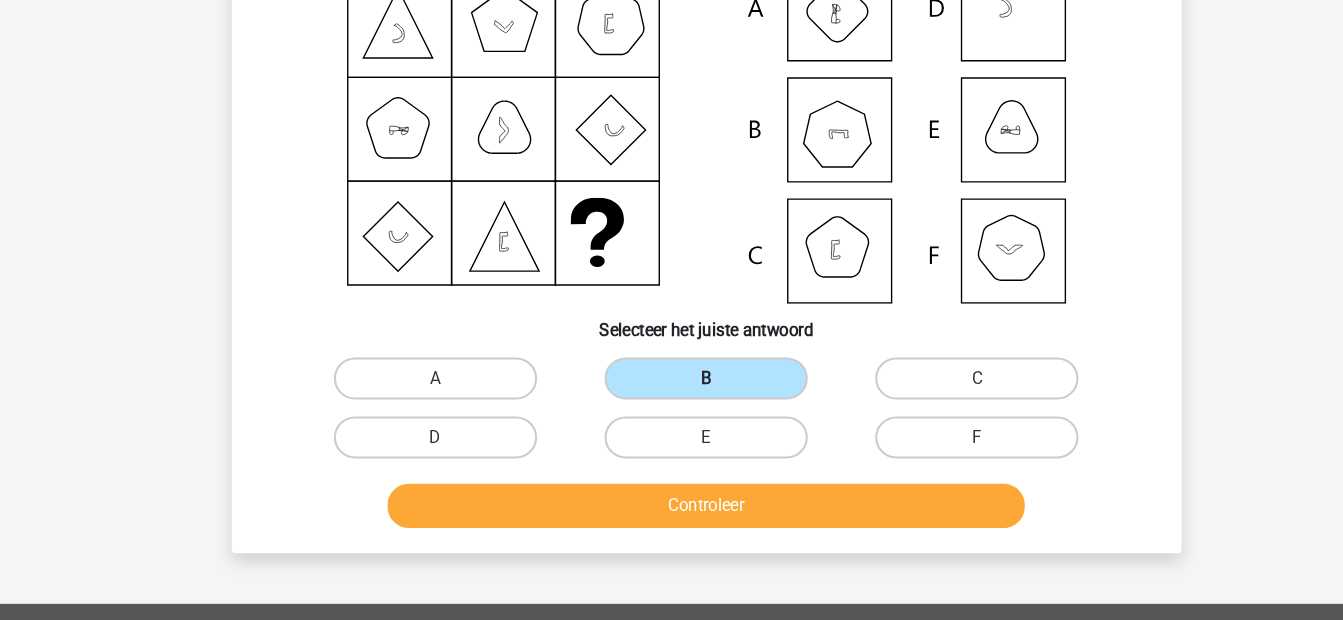 scroll, scrollTop: 168, scrollLeft: 0, axis: vertical 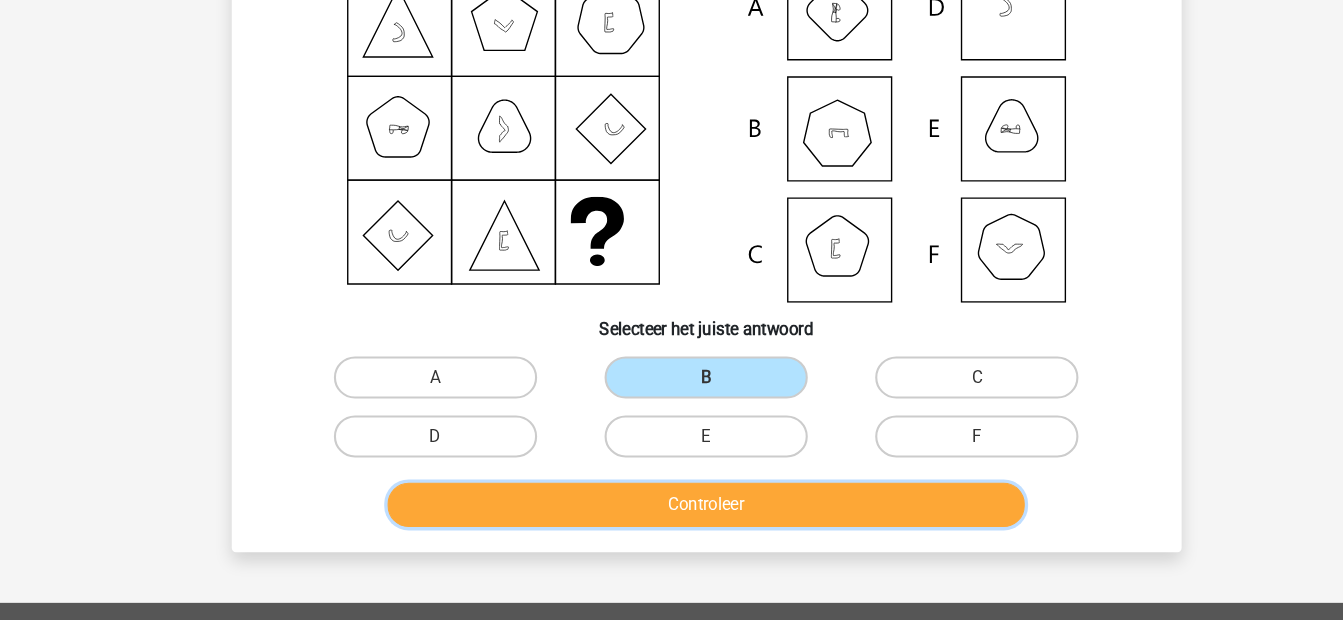 click on "Controleer" at bounding box center [671, 508] 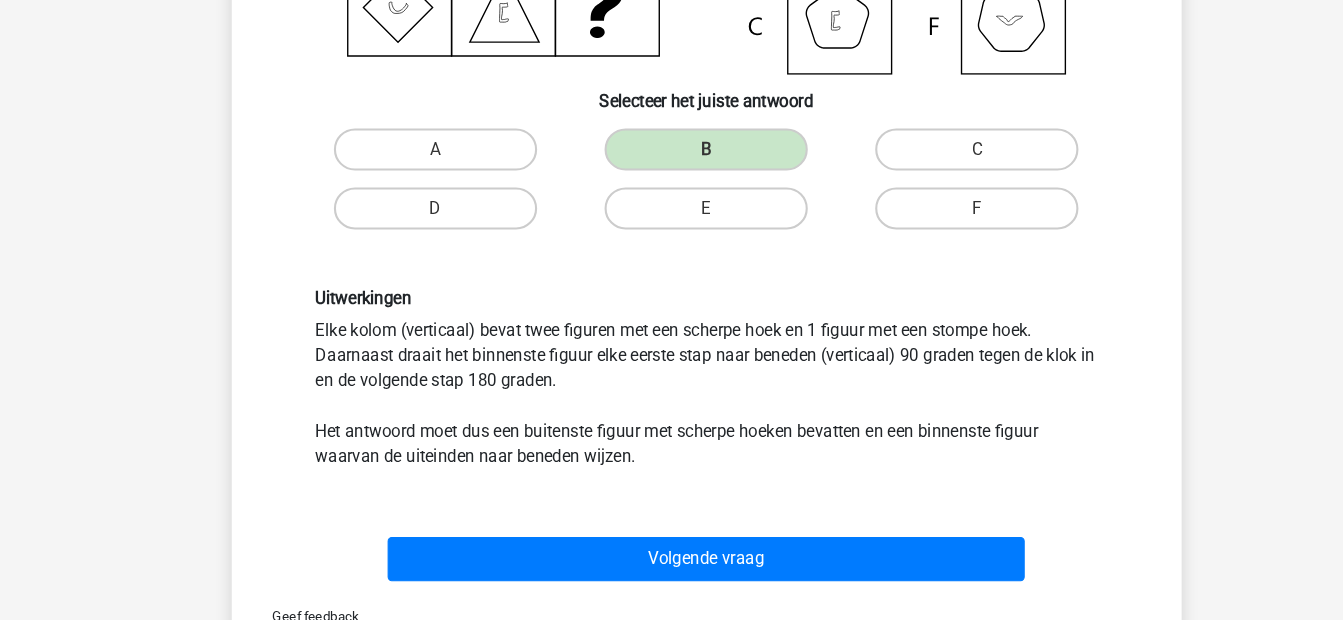 scroll, scrollTop: 386, scrollLeft: 0, axis: vertical 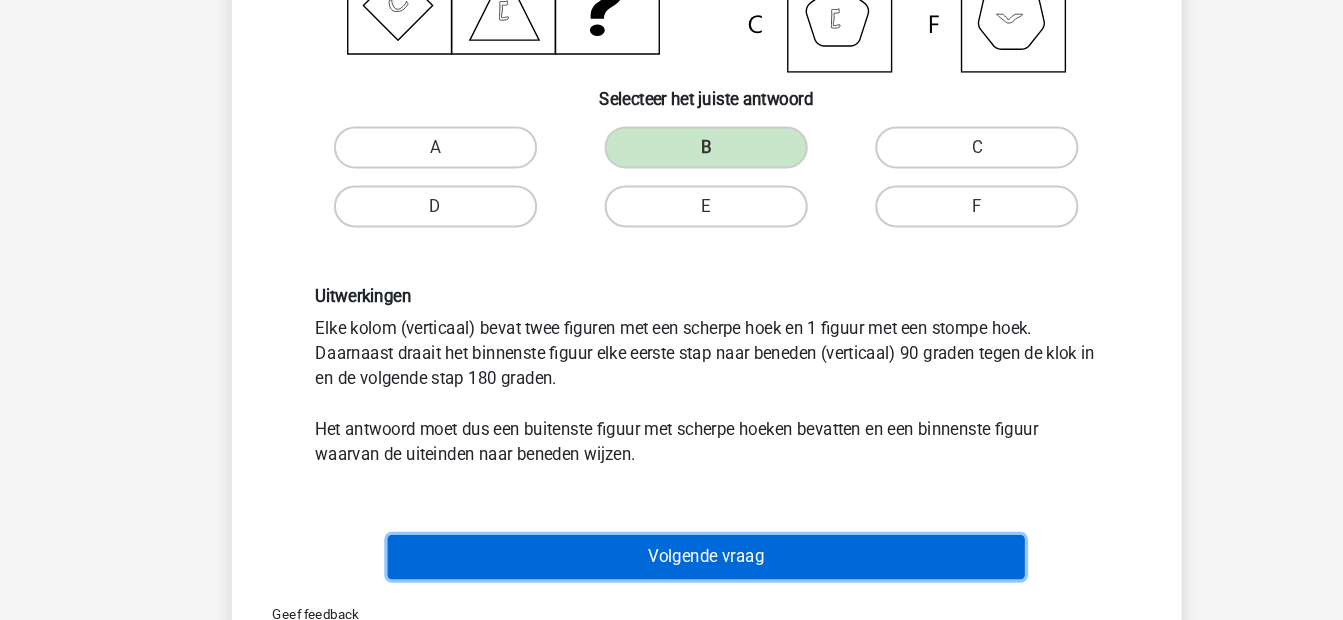 click on "Volgende vraag" at bounding box center (671, 558) 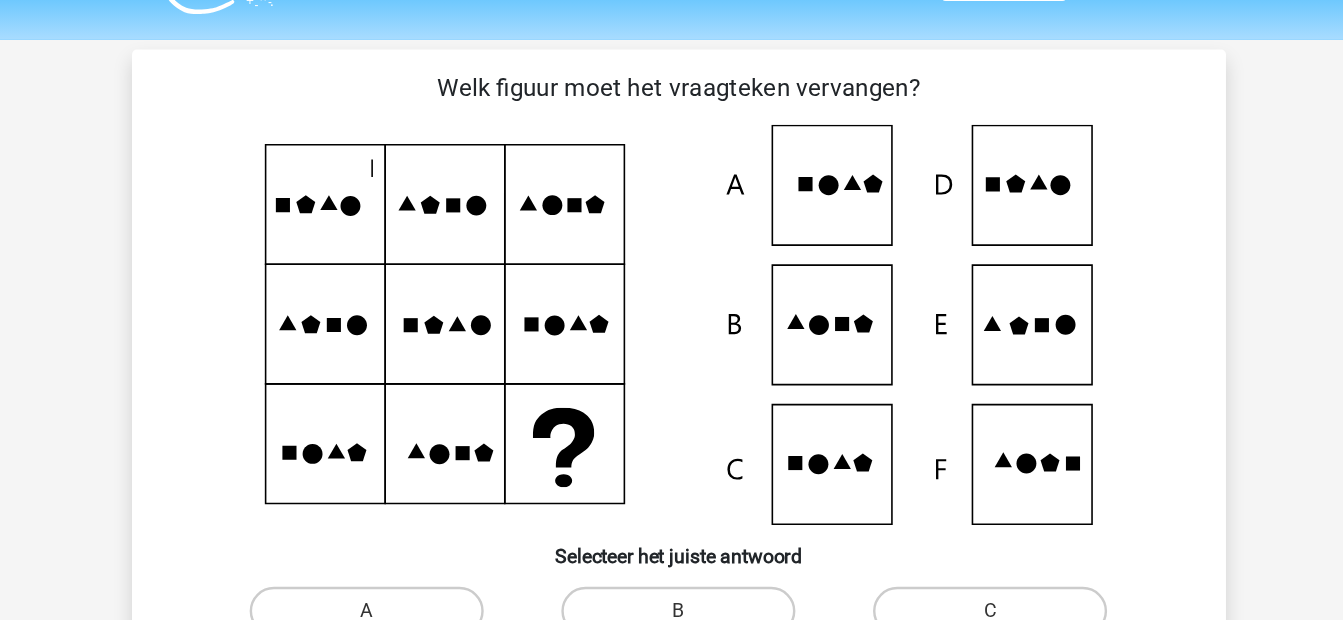 scroll, scrollTop: 50, scrollLeft: 0, axis: vertical 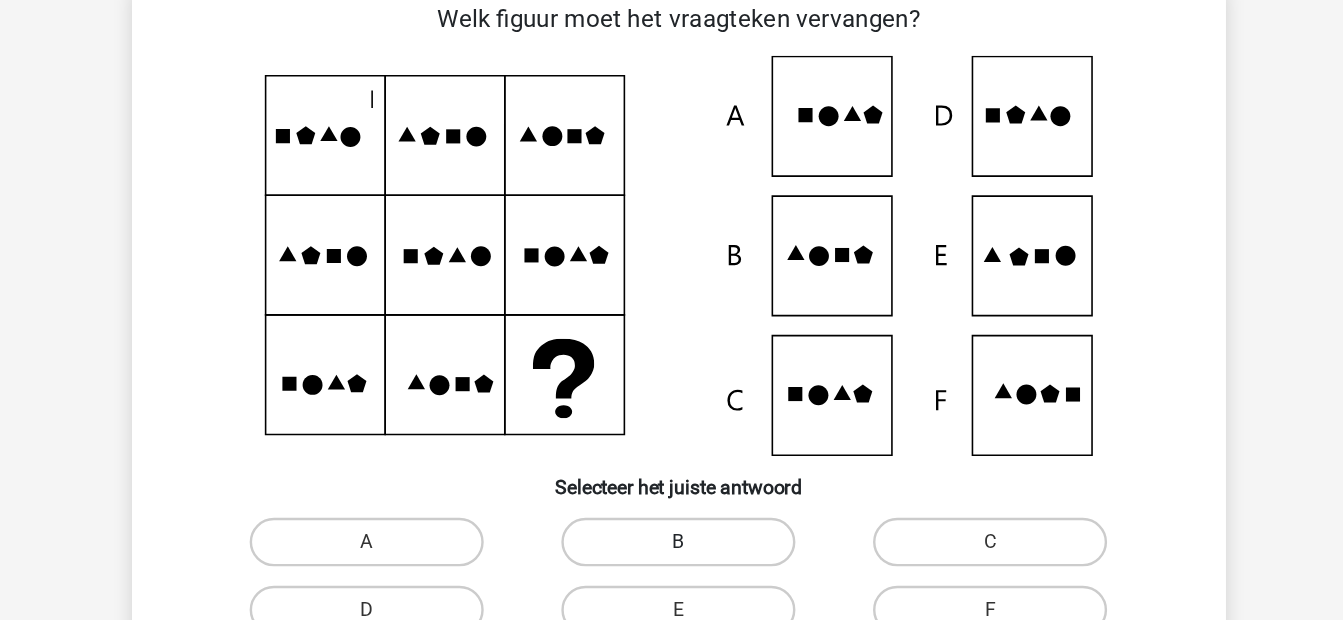 click on "B" at bounding box center (671, 505) 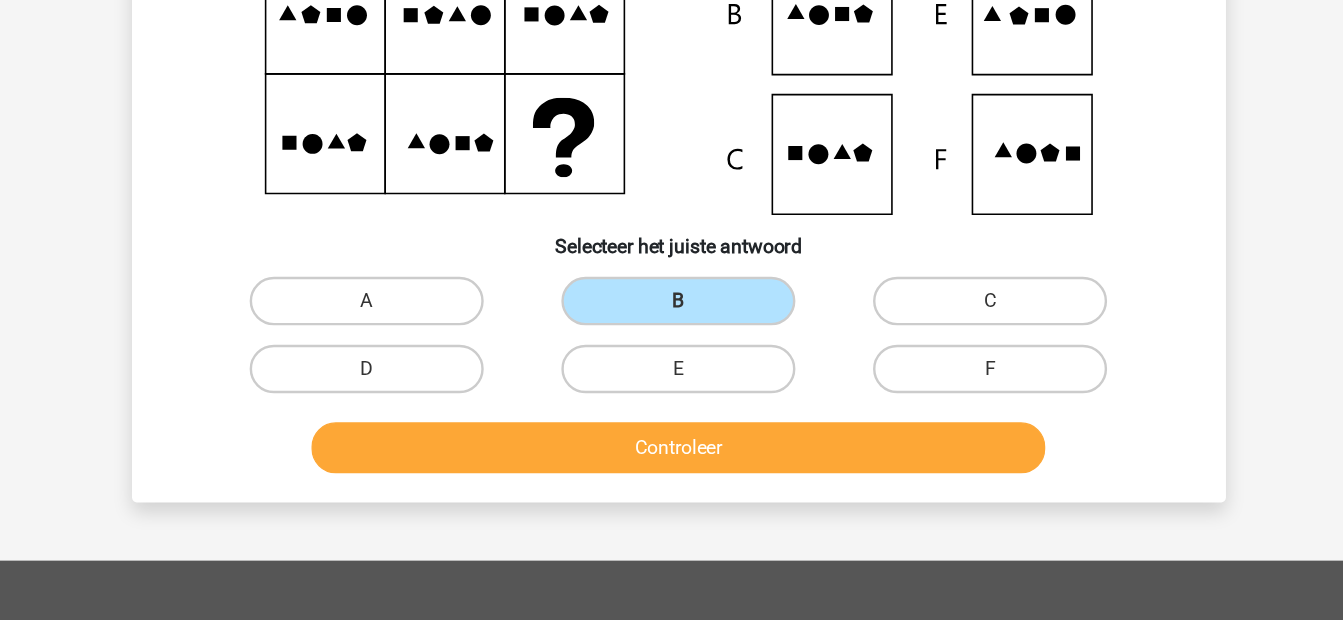 scroll, scrollTop: 202, scrollLeft: 0, axis: vertical 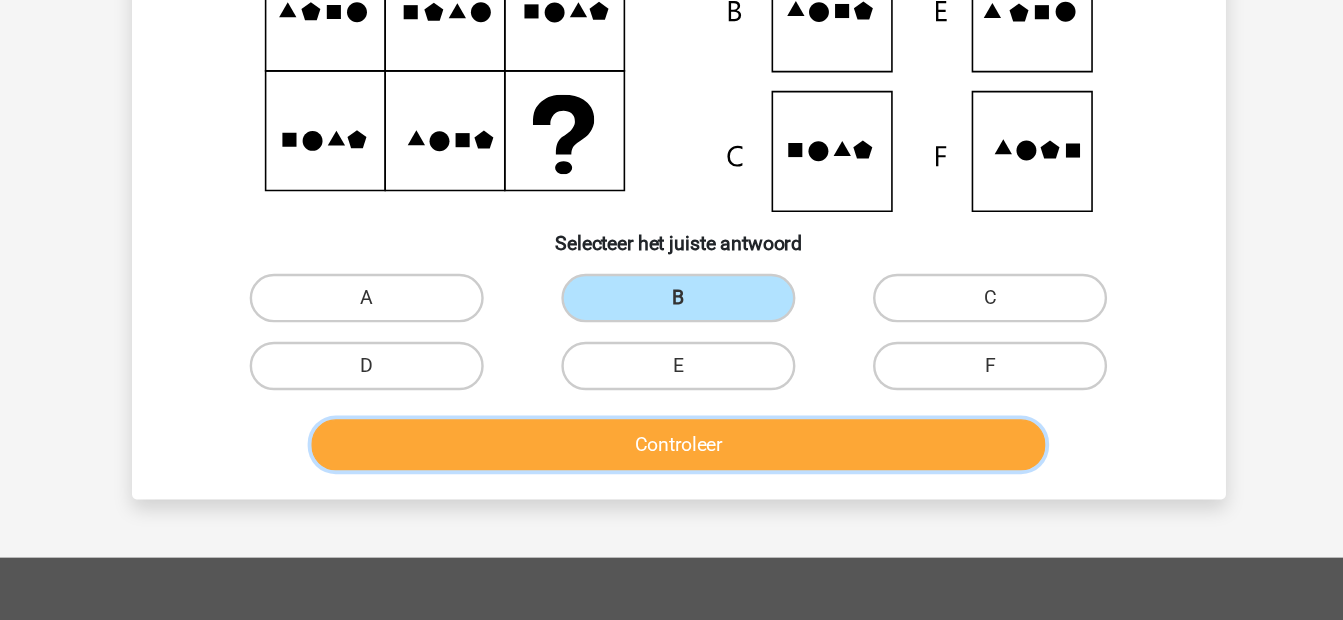 click on "Controleer" at bounding box center [671, 474] 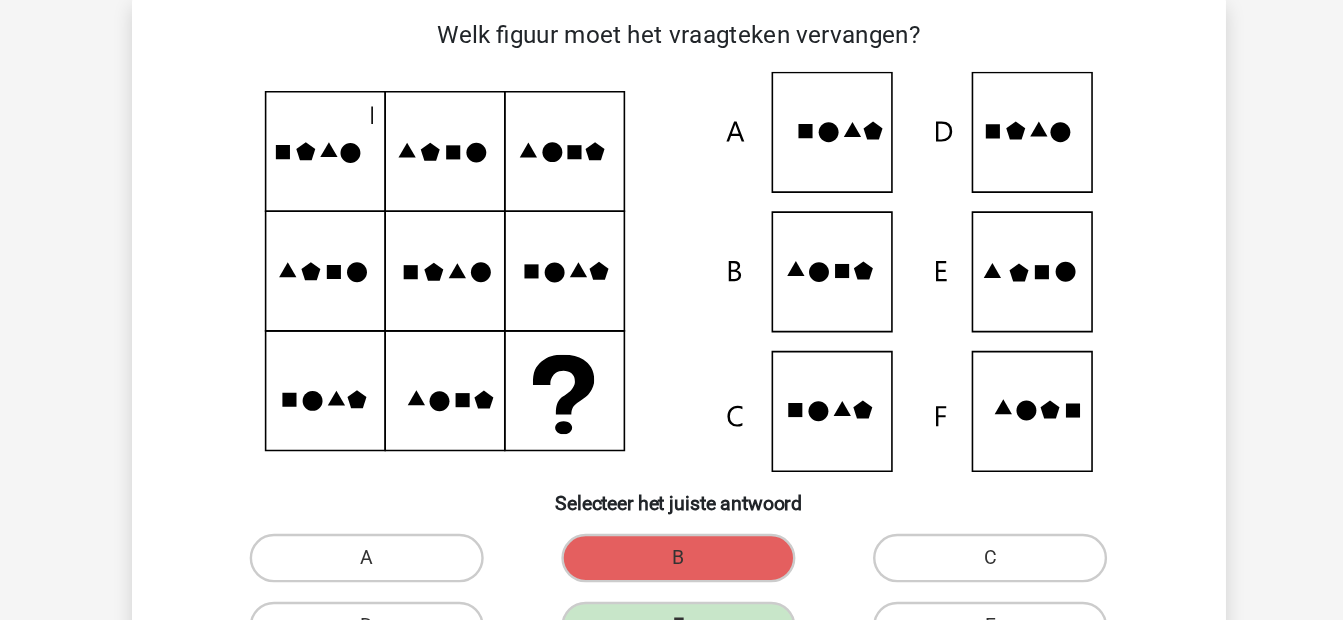 scroll, scrollTop: 92, scrollLeft: 0, axis: vertical 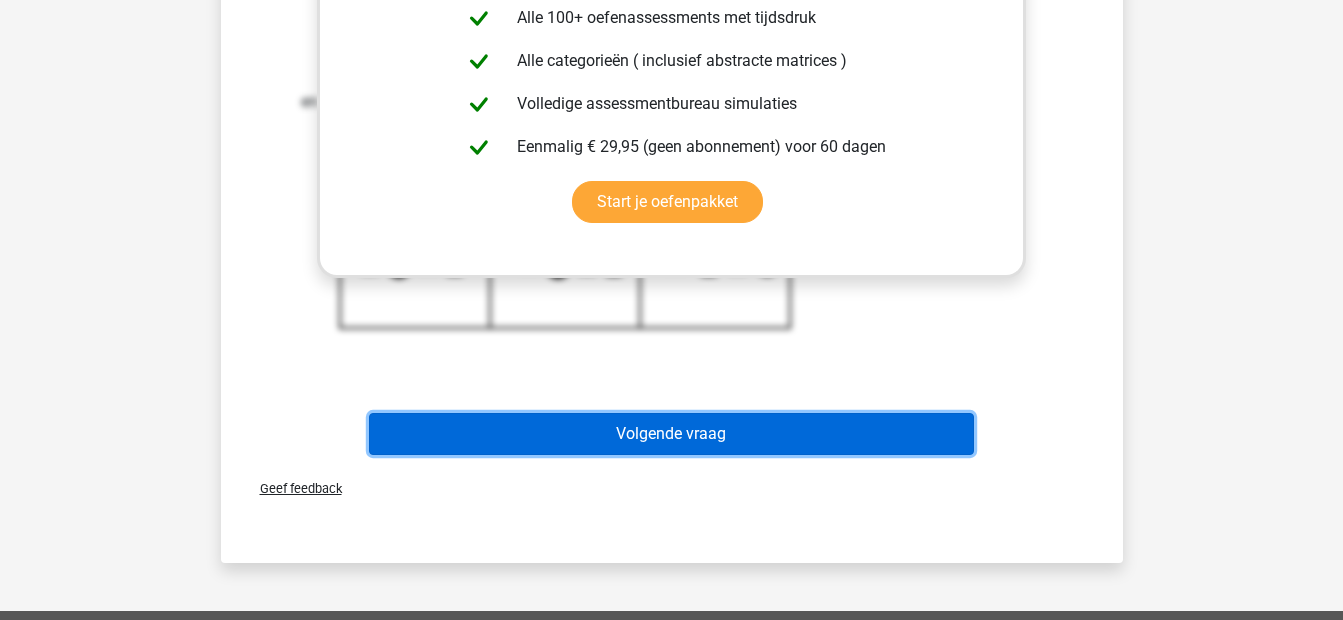 click on "Volgende vraag" at bounding box center (671, 434) 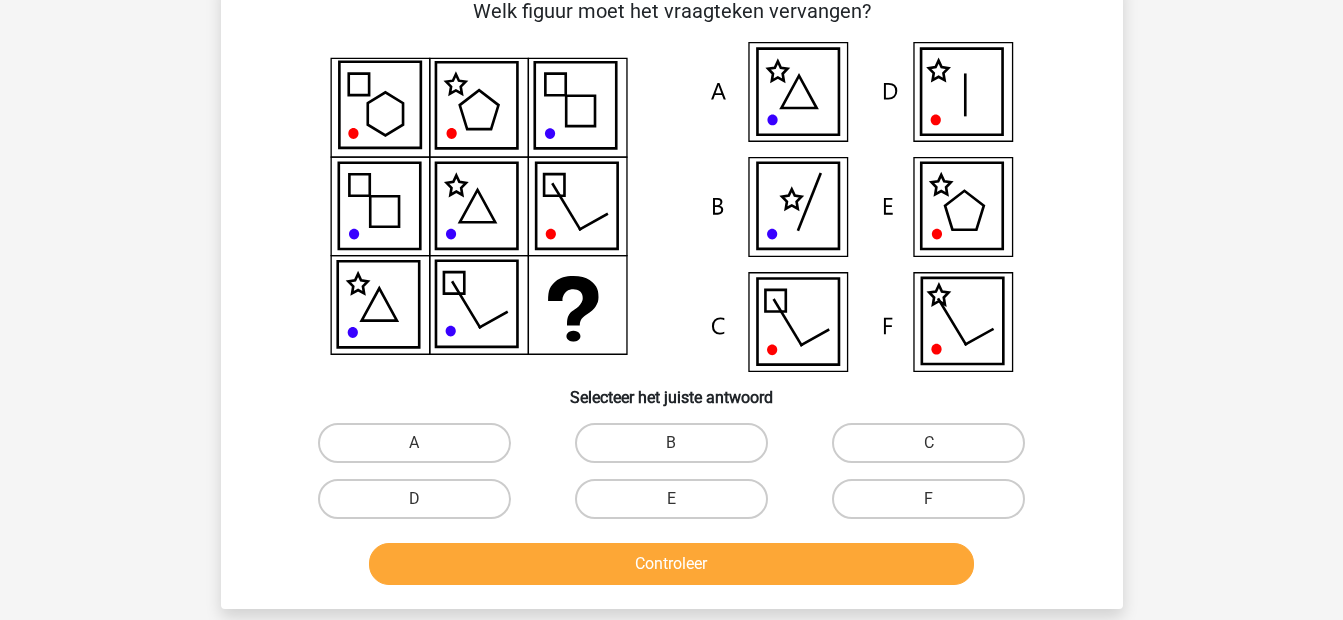 scroll, scrollTop: 92, scrollLeft: 0, axis: vertical 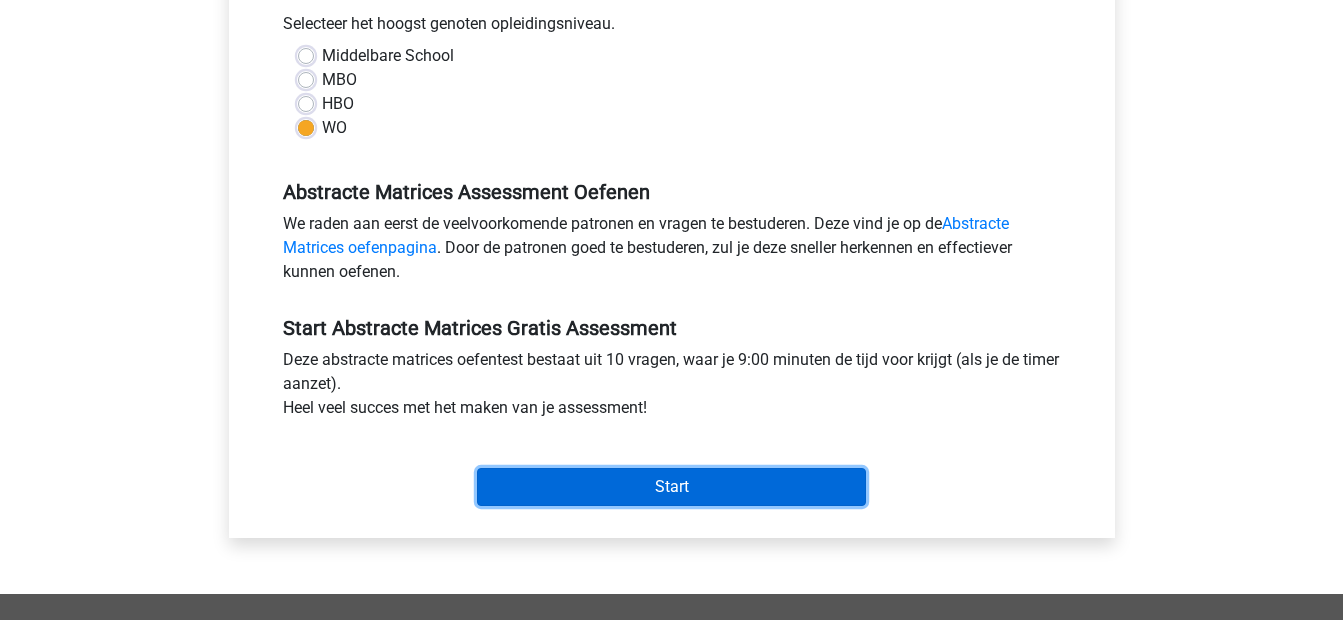 click on "Start" at bounding box center [671, 487] 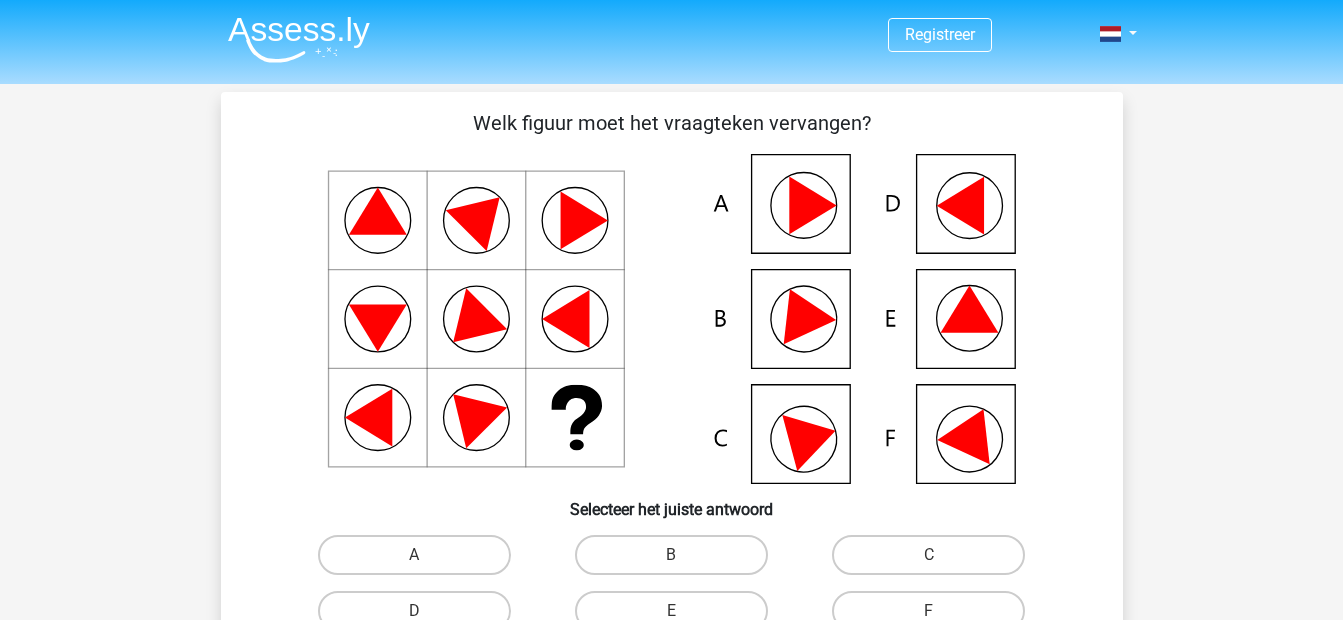 scroll, scrollTop: 0, scrollLeft: 0, axis: both 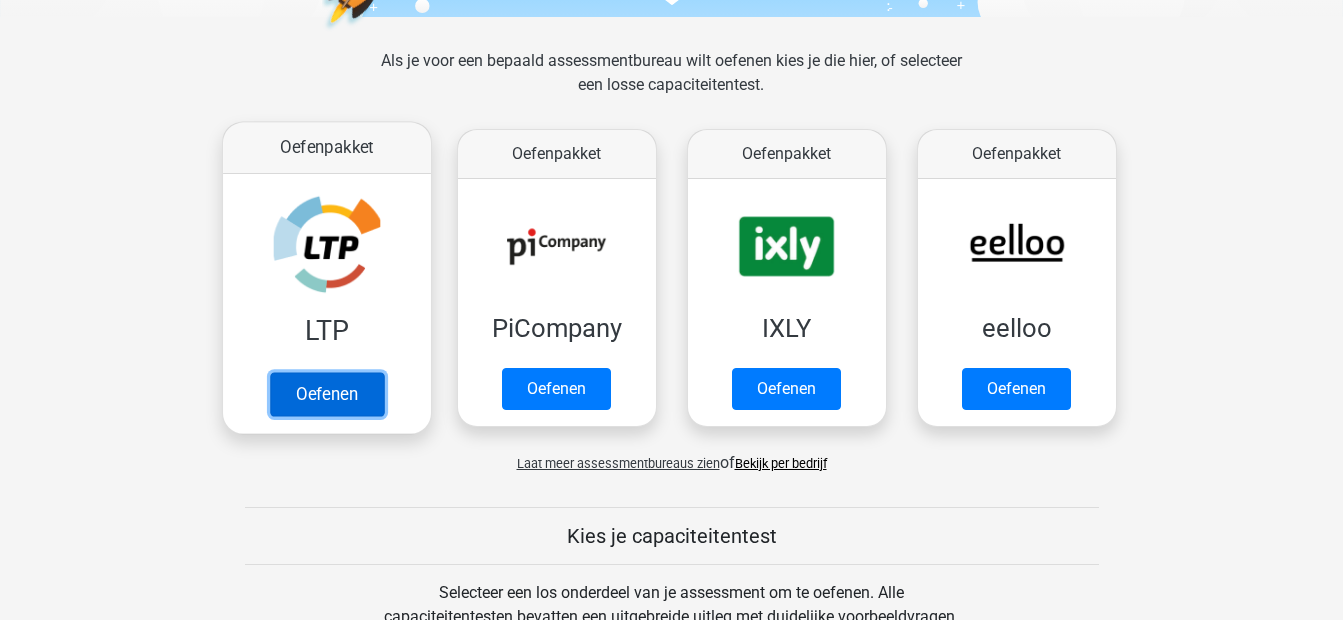 click on "Oefenen" at bounding box center [326, 394] 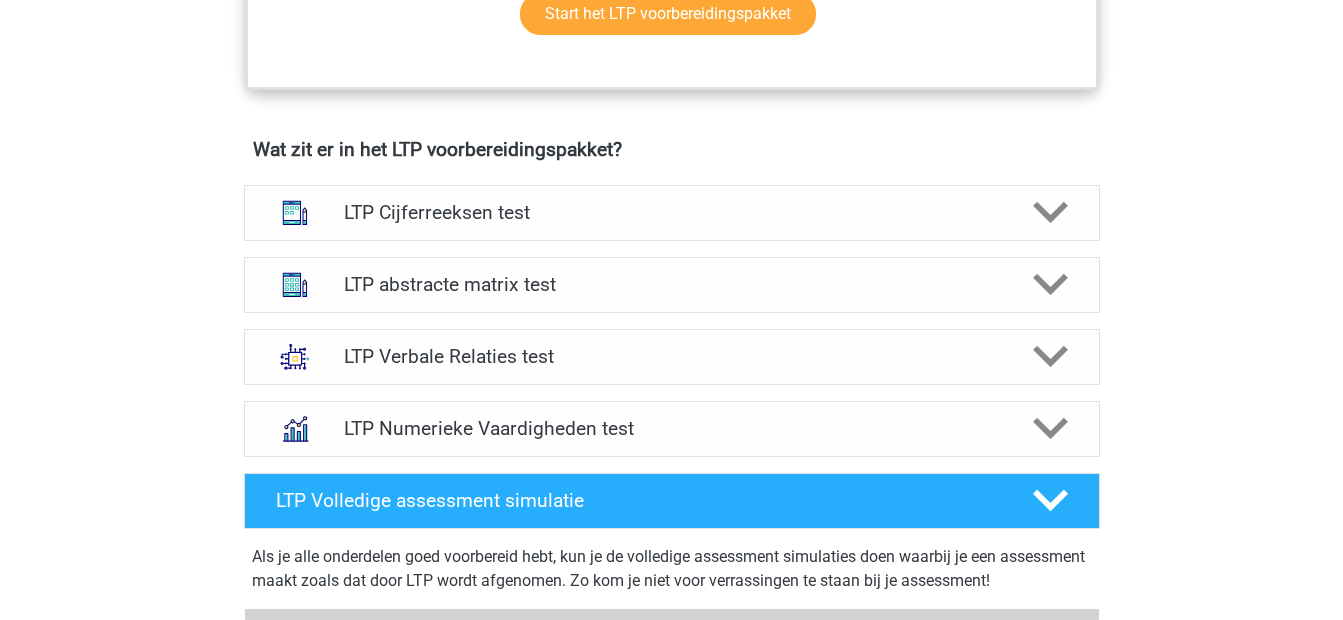 scroll, scrollTop: 1166, scrollLeft: 0, axis: vertical 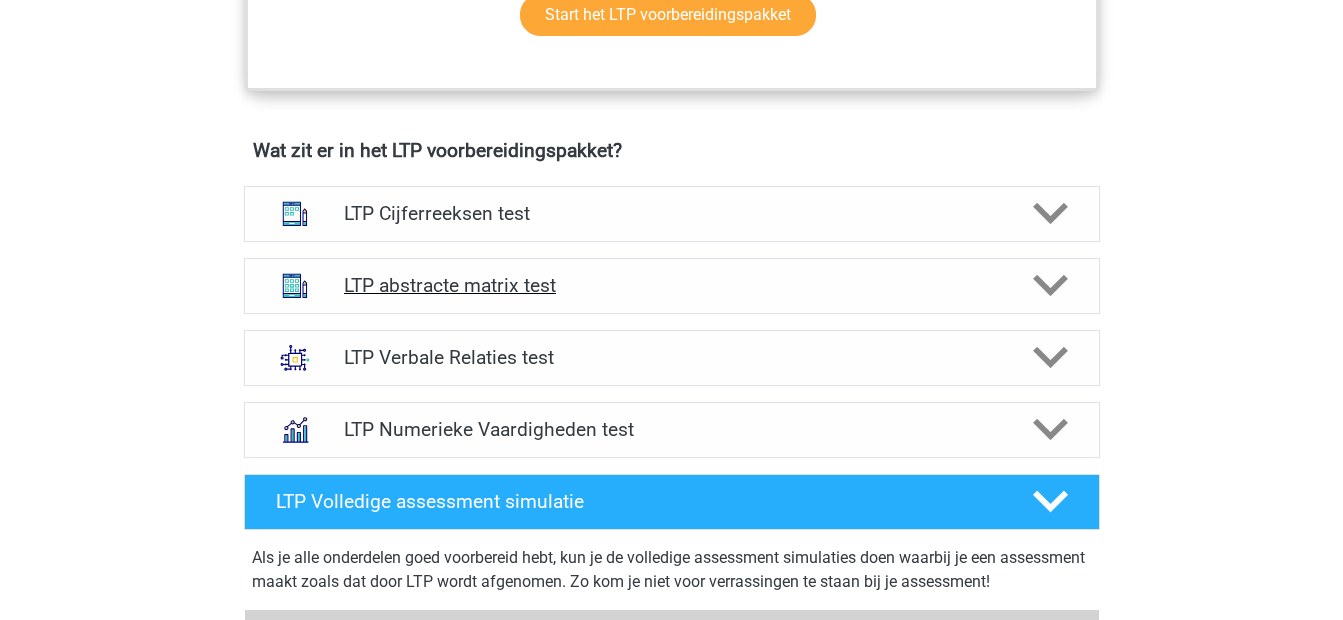 click on "LTP abstracte matrix test" at bounding box center (671, 285) 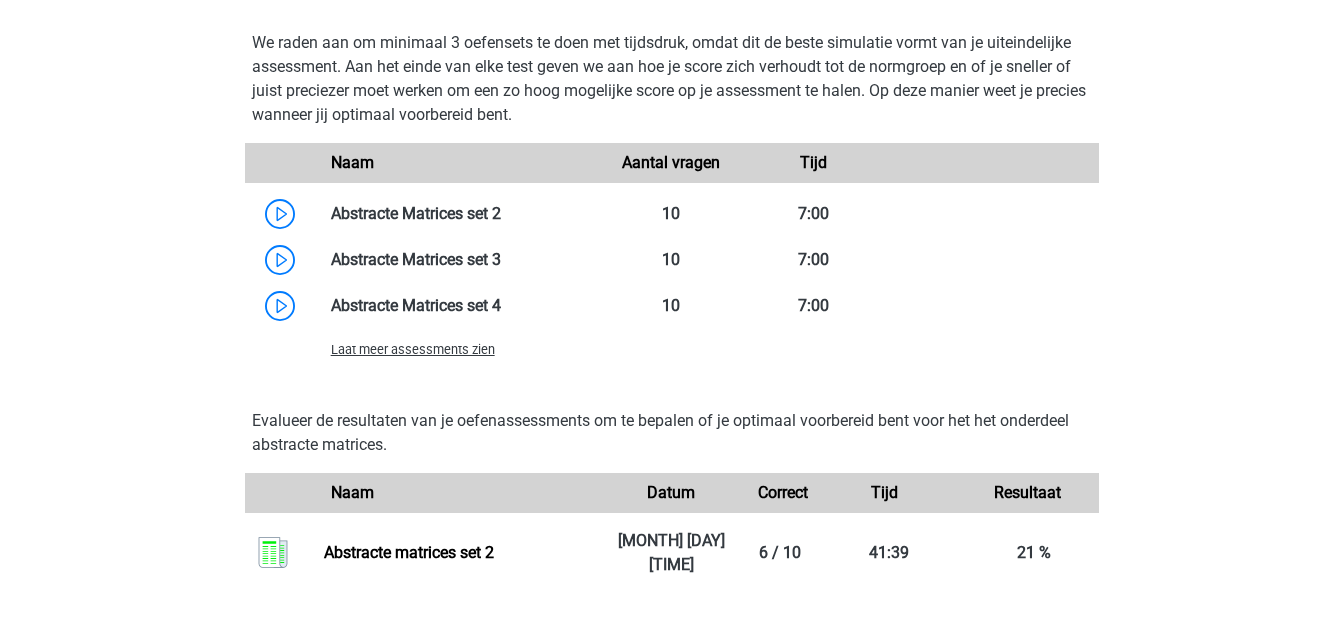 scroll, scrollTop: 2046, scrollLeft: 0, axis: vertical 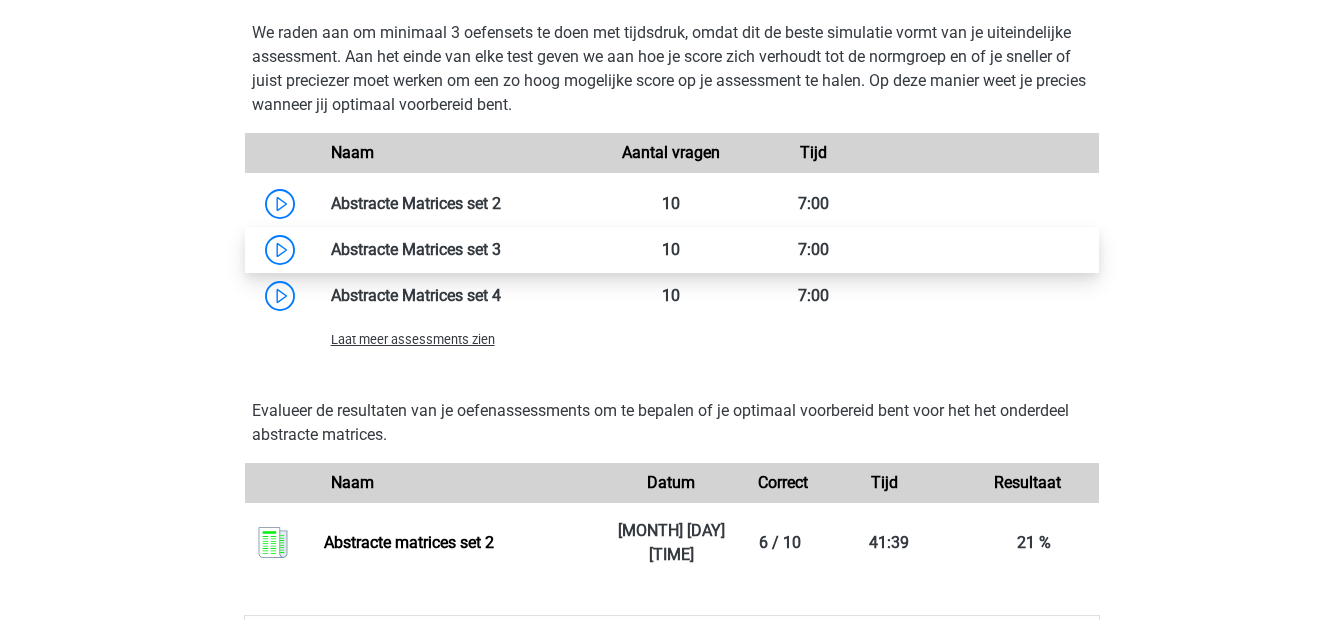 click at bounding box center [501, 249] 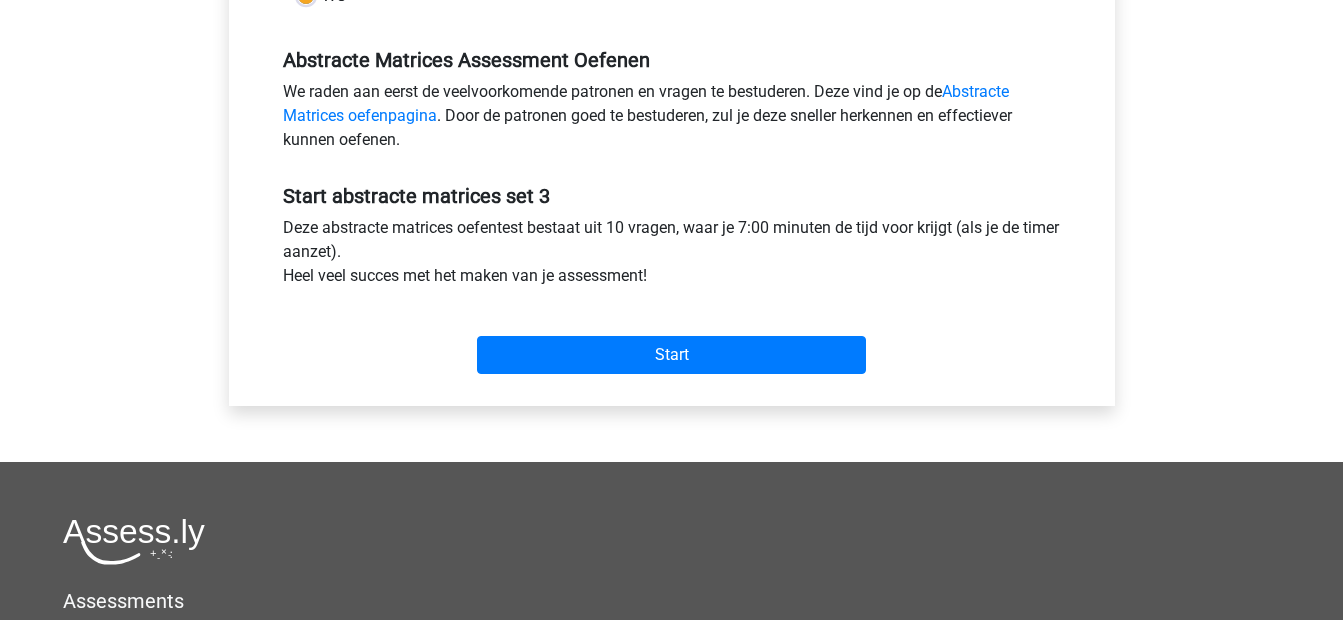 scroll, scrollTop: 598, scrollLeft: 0, axis: vertical 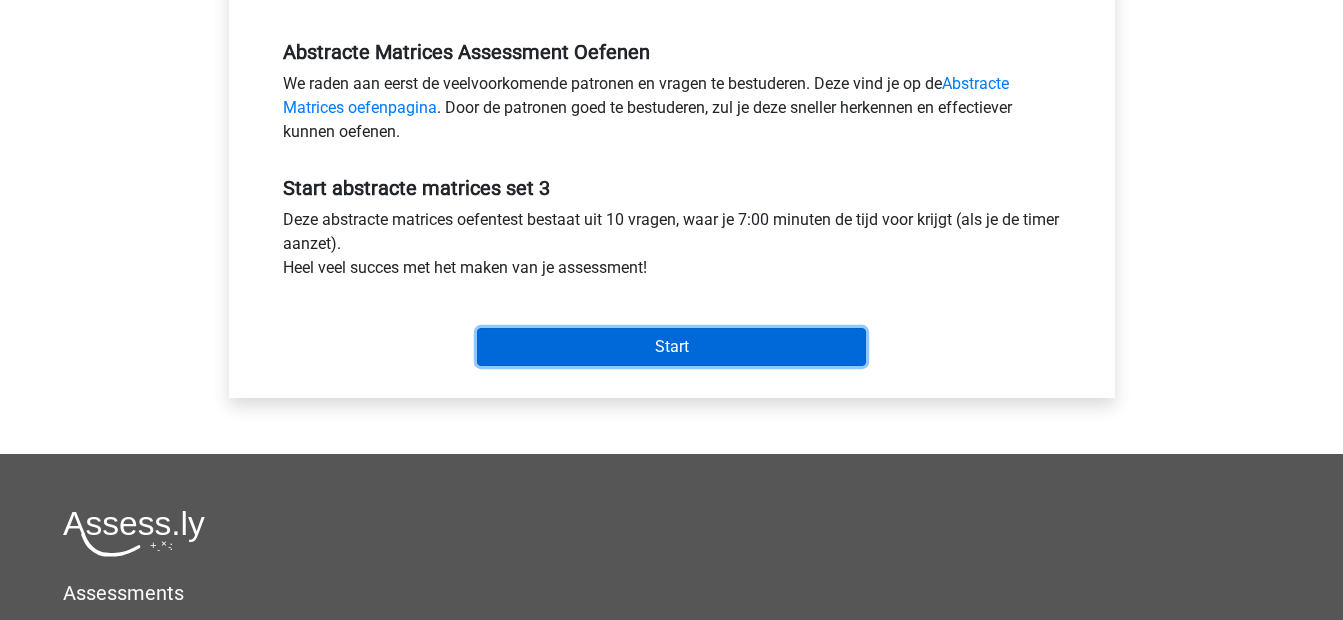 click on "Start" at bounding box center [671, 347] 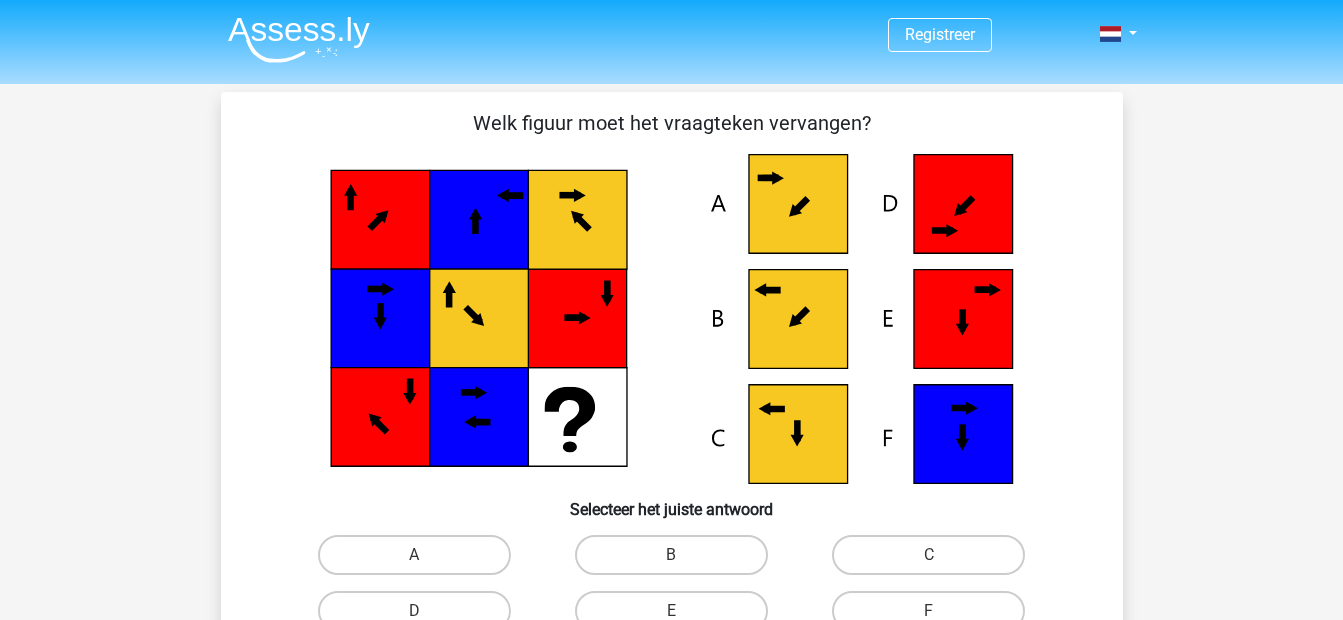 scroll, scrollTop: 0, scrollLeft: 0, axis: both 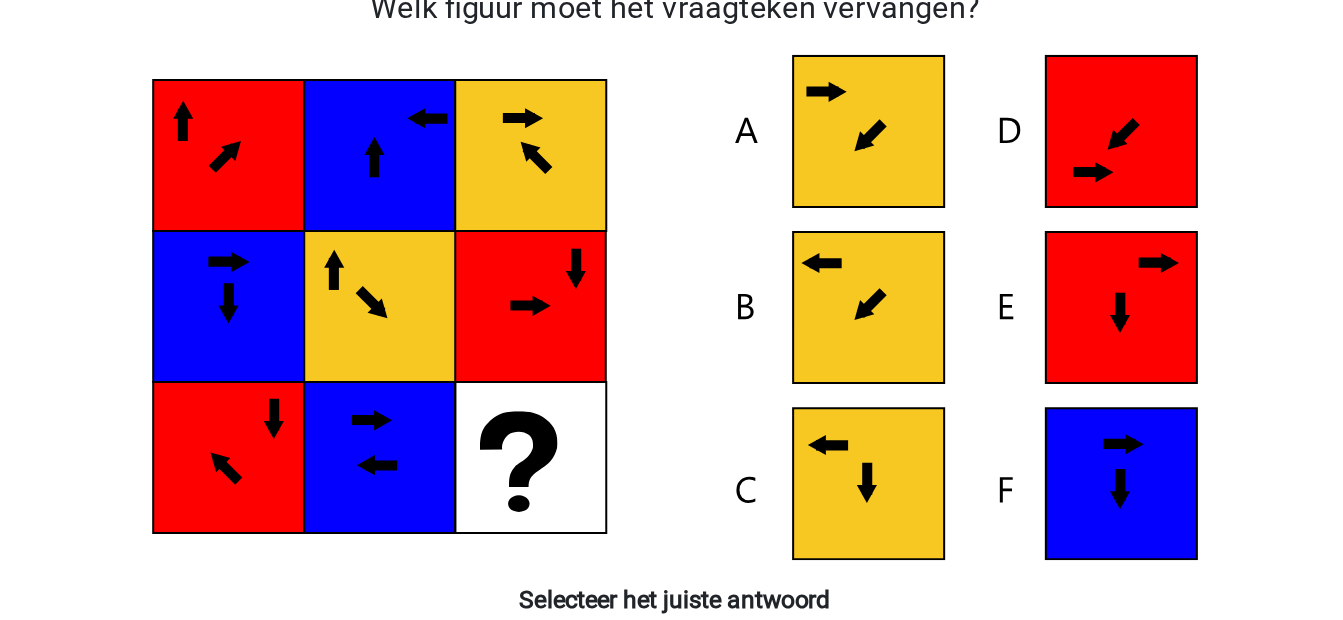 click 